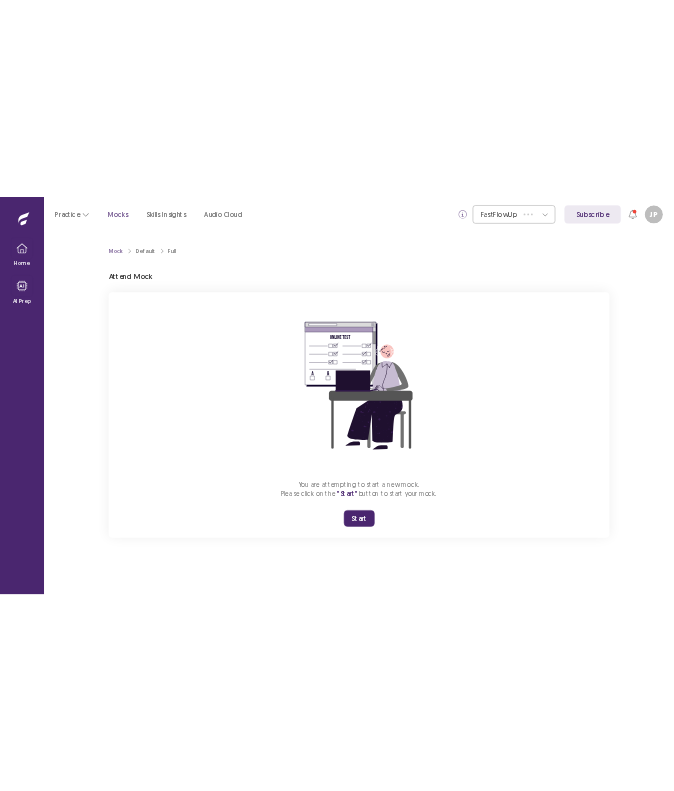 scroll, scrollTop: 0, scrollLeft: 0, axis: both 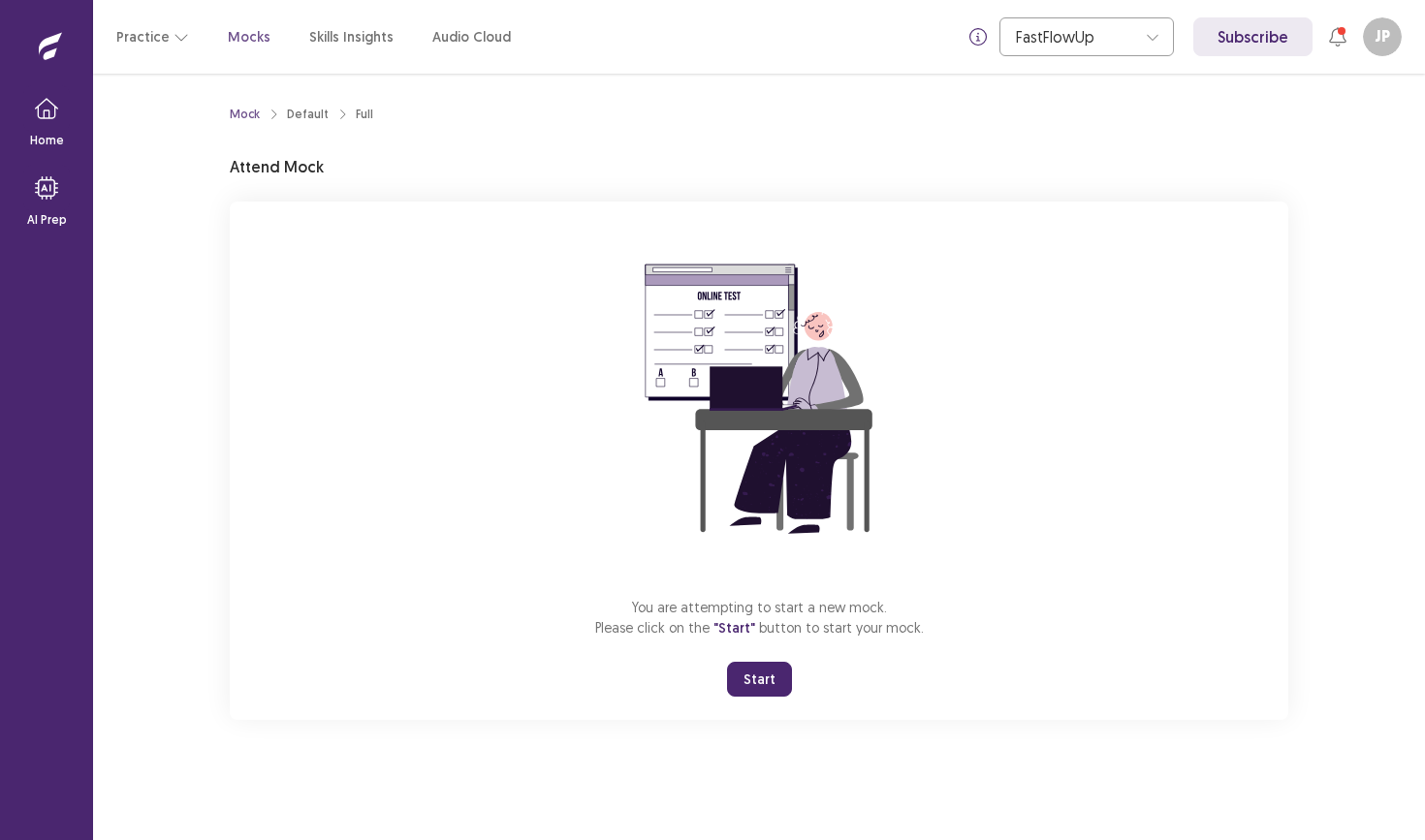 click on "Start" at bounding box center (759, 679) 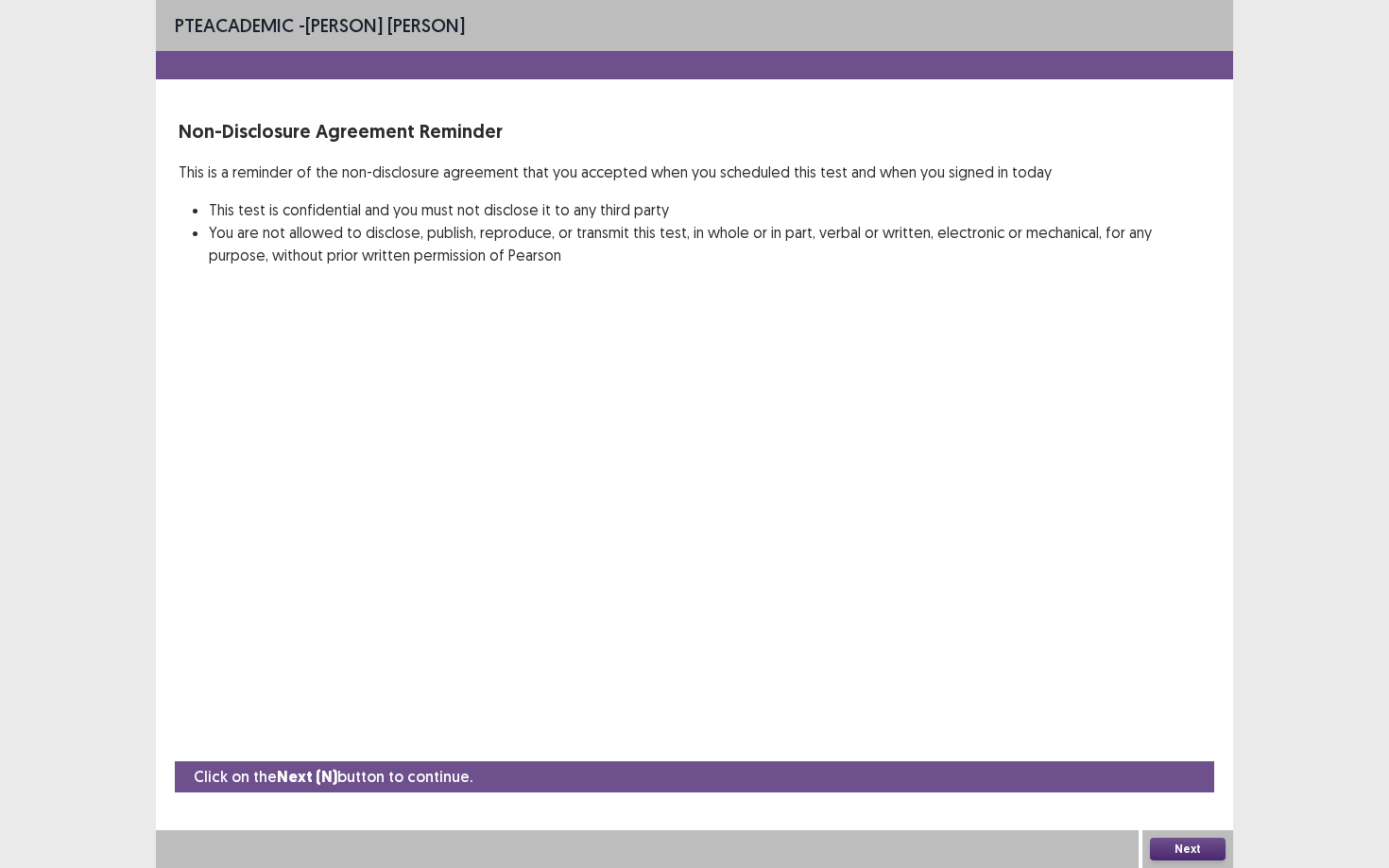 click on "Next" at bounding box center [1188, 849] 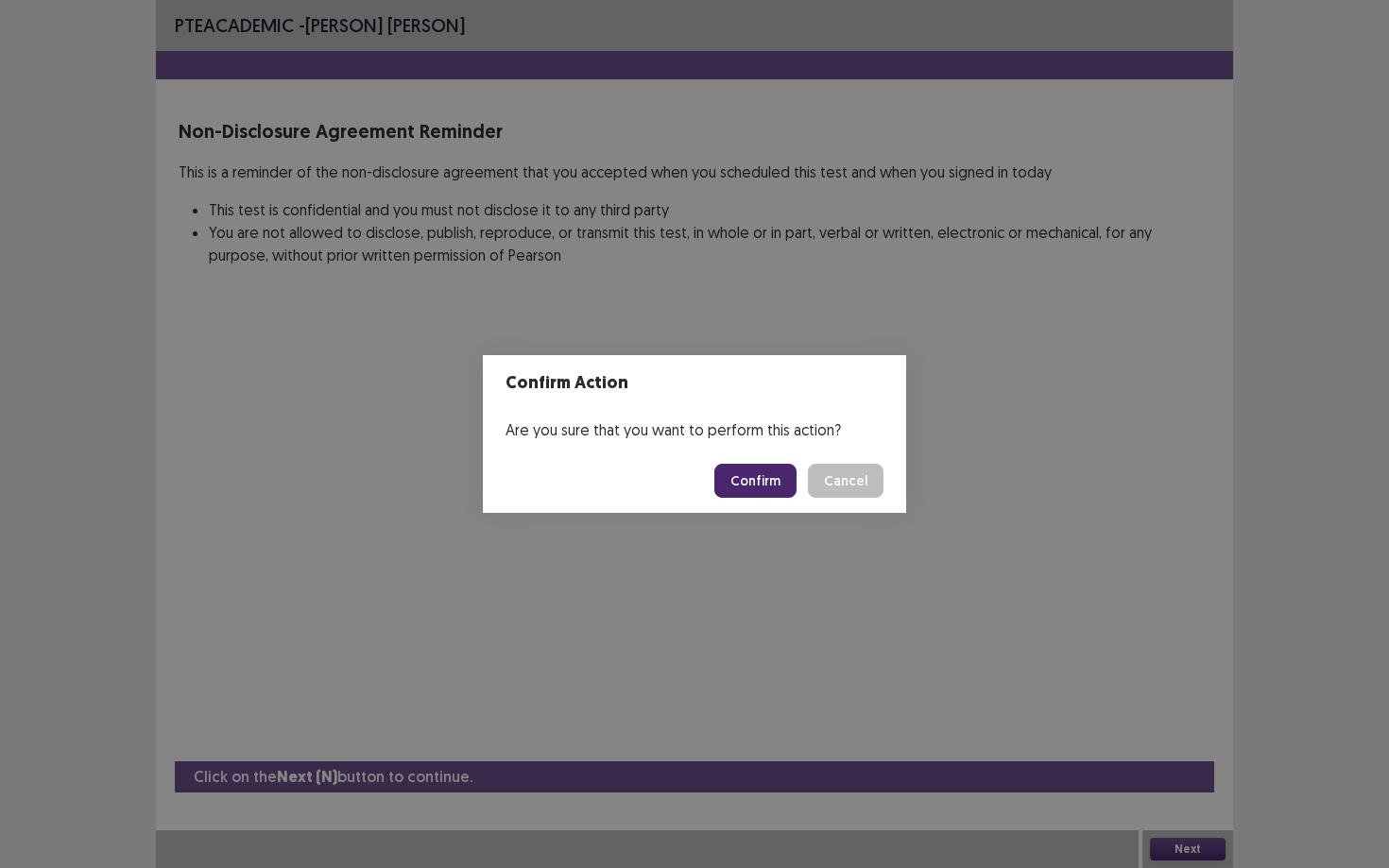 click on "Confirm" at bounding box center (755, 481) 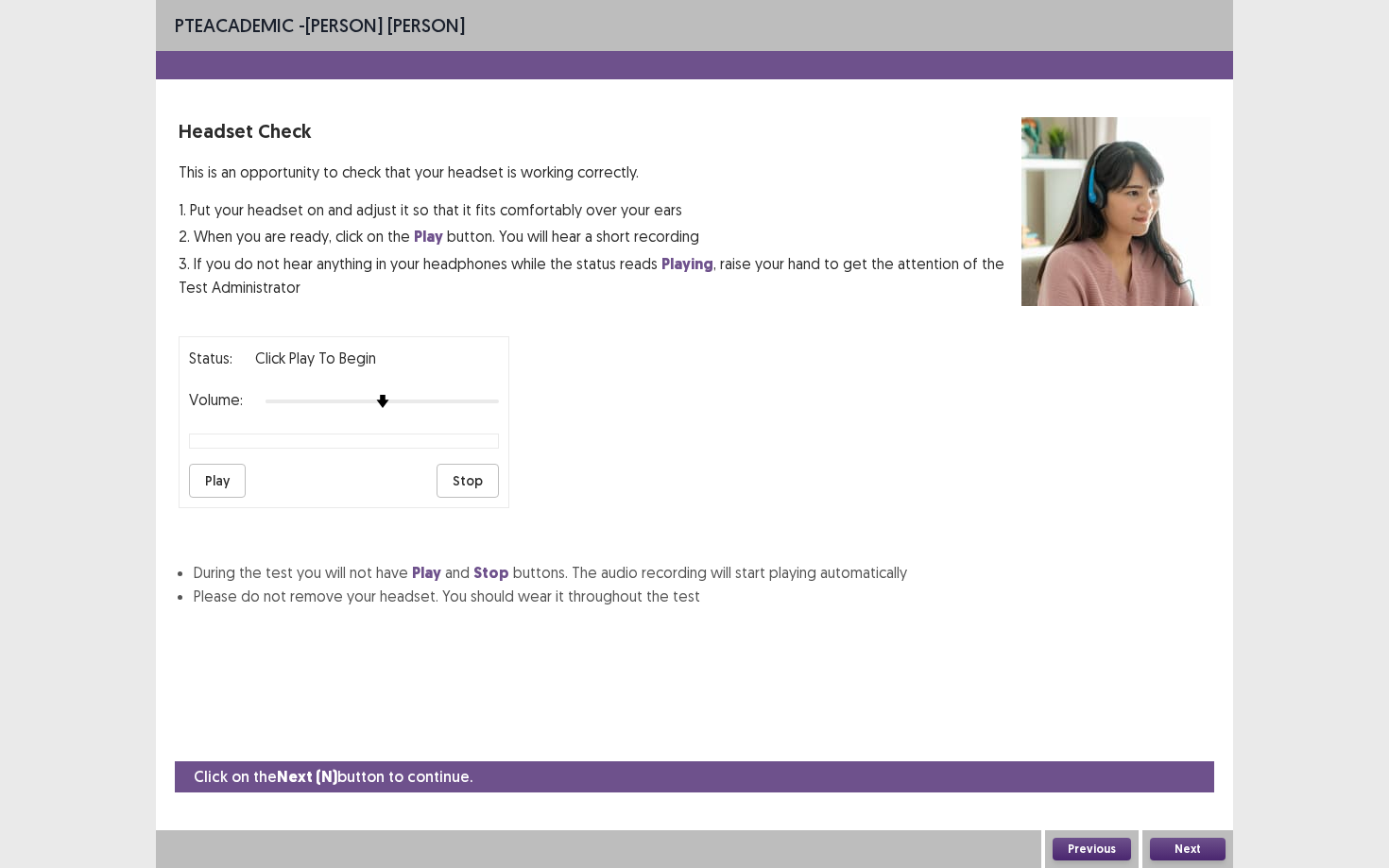 click on "Next" at bounding box center (1188, 849) 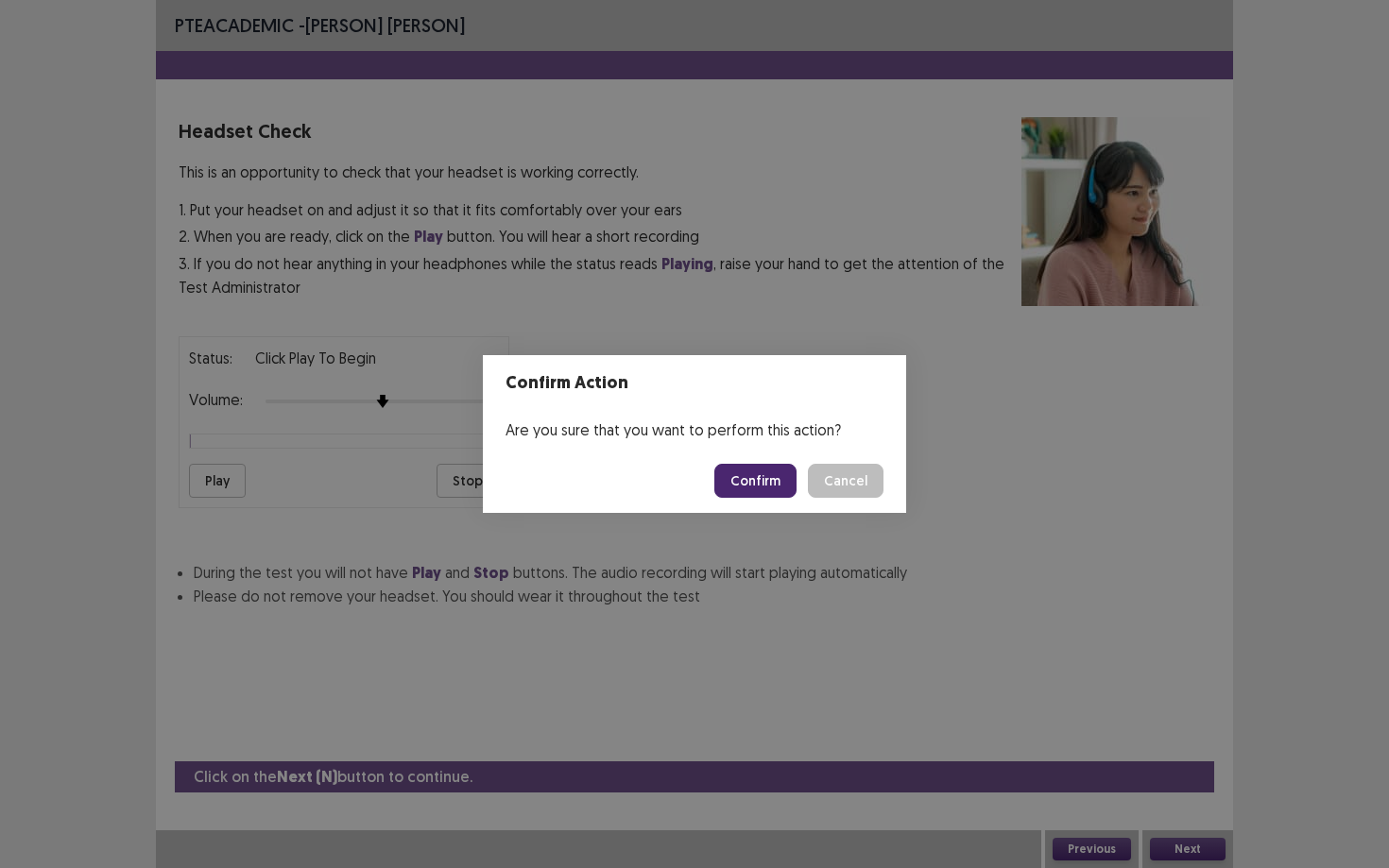 click on "Confirm" at bounding box center (755, 481) 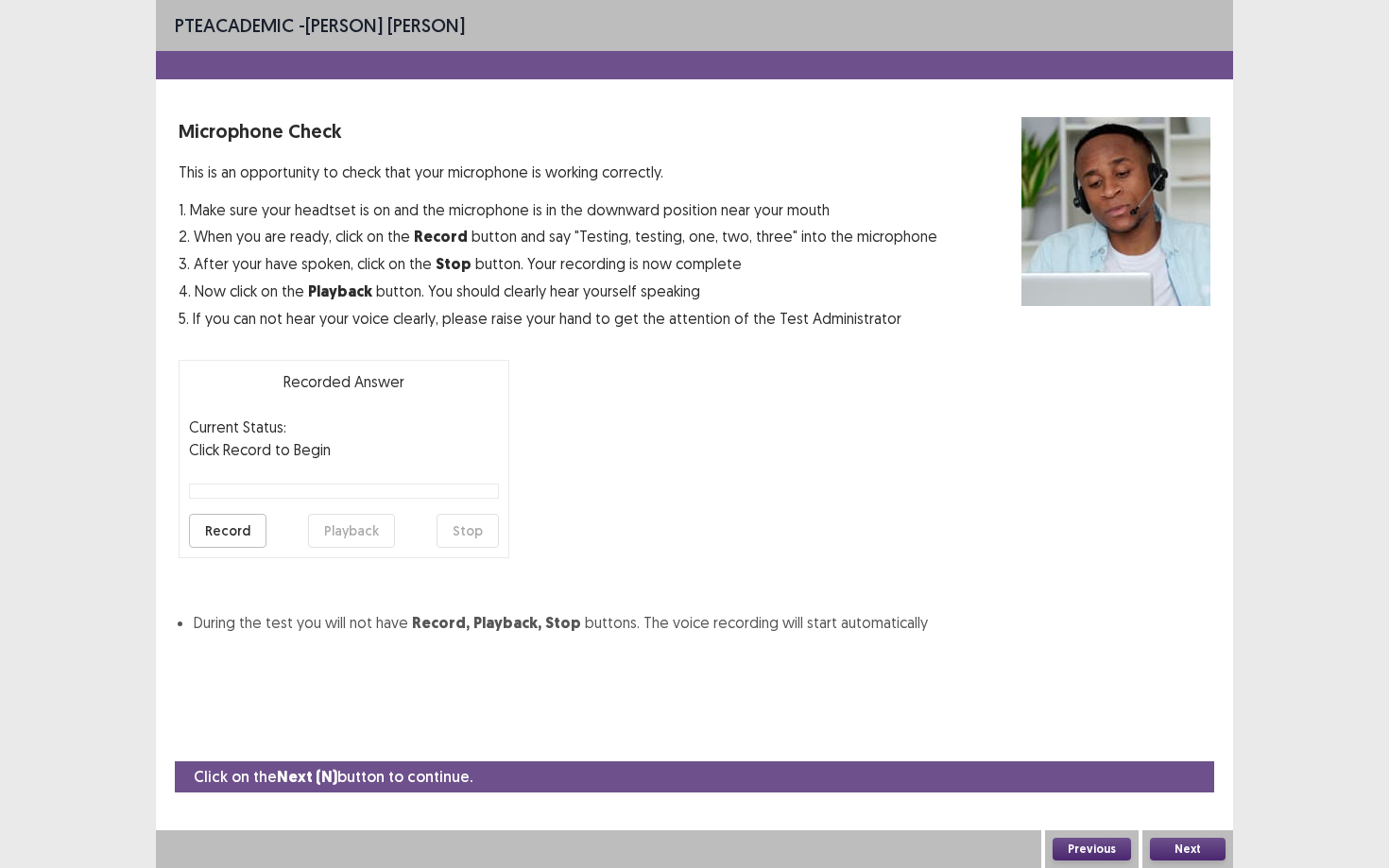 click on "Next" at bounding box center (1188, 849) 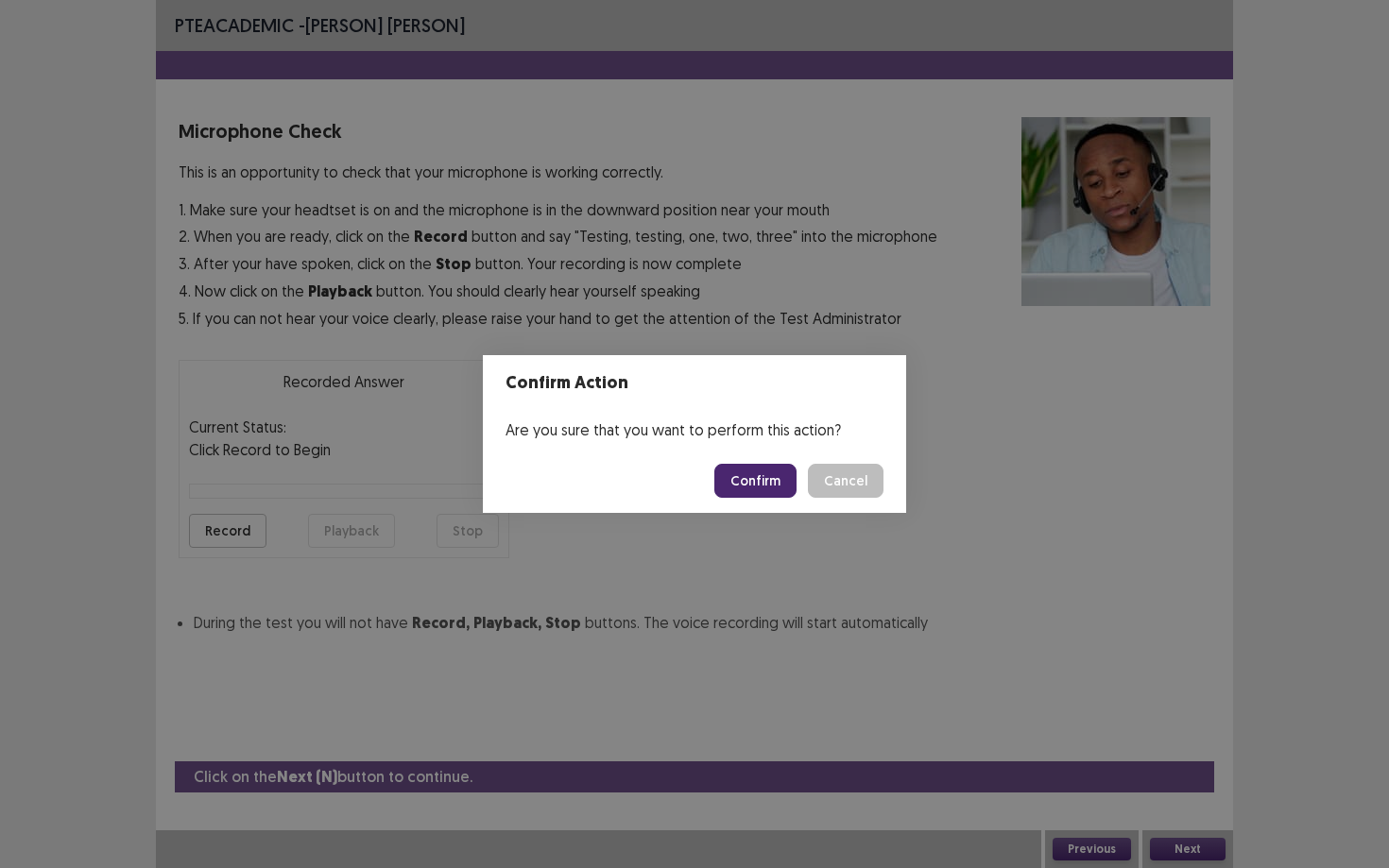 click on "Confirm" at bounding box center (755, 481) 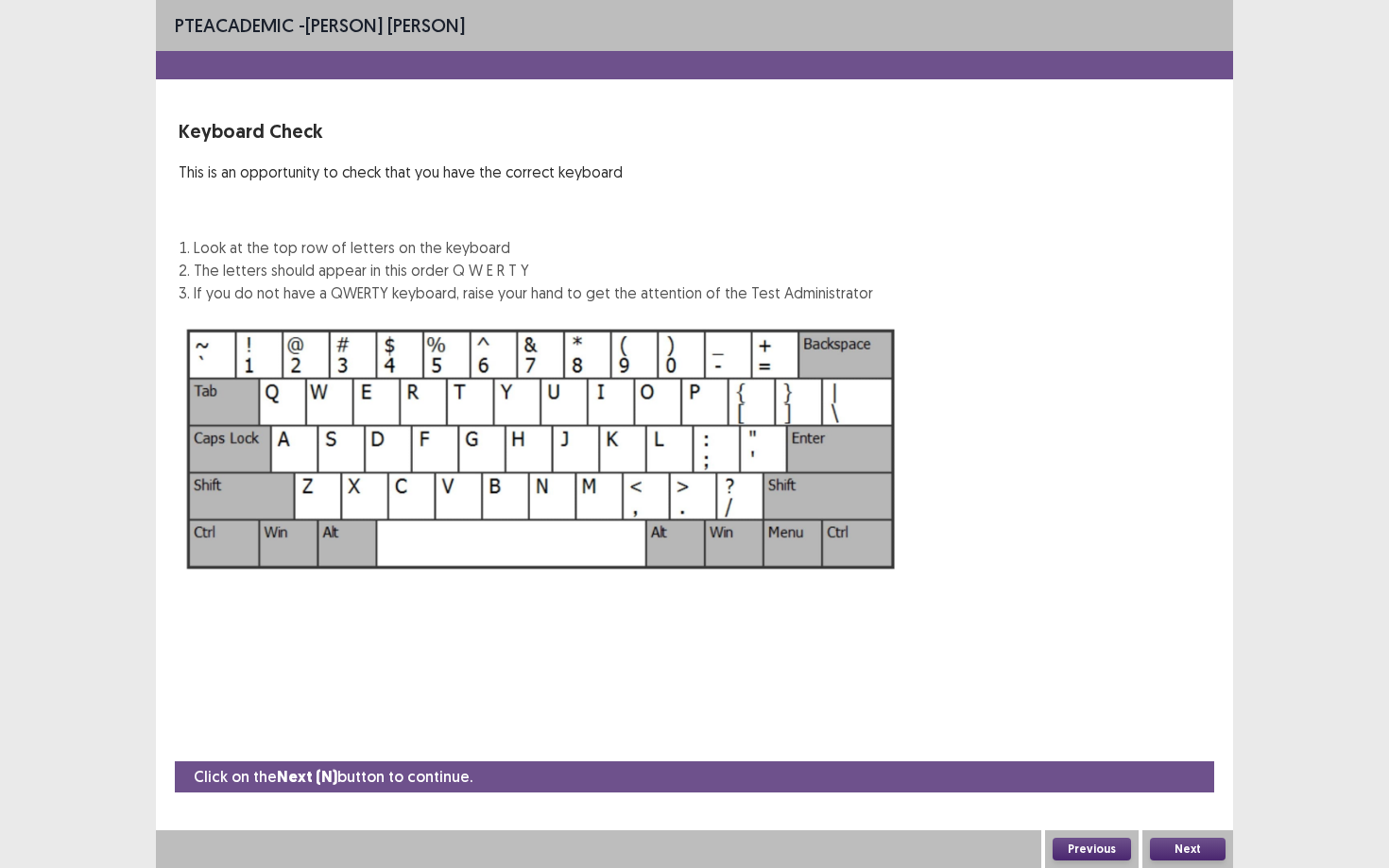 click on "Next" at bounding box center [1188, 849] 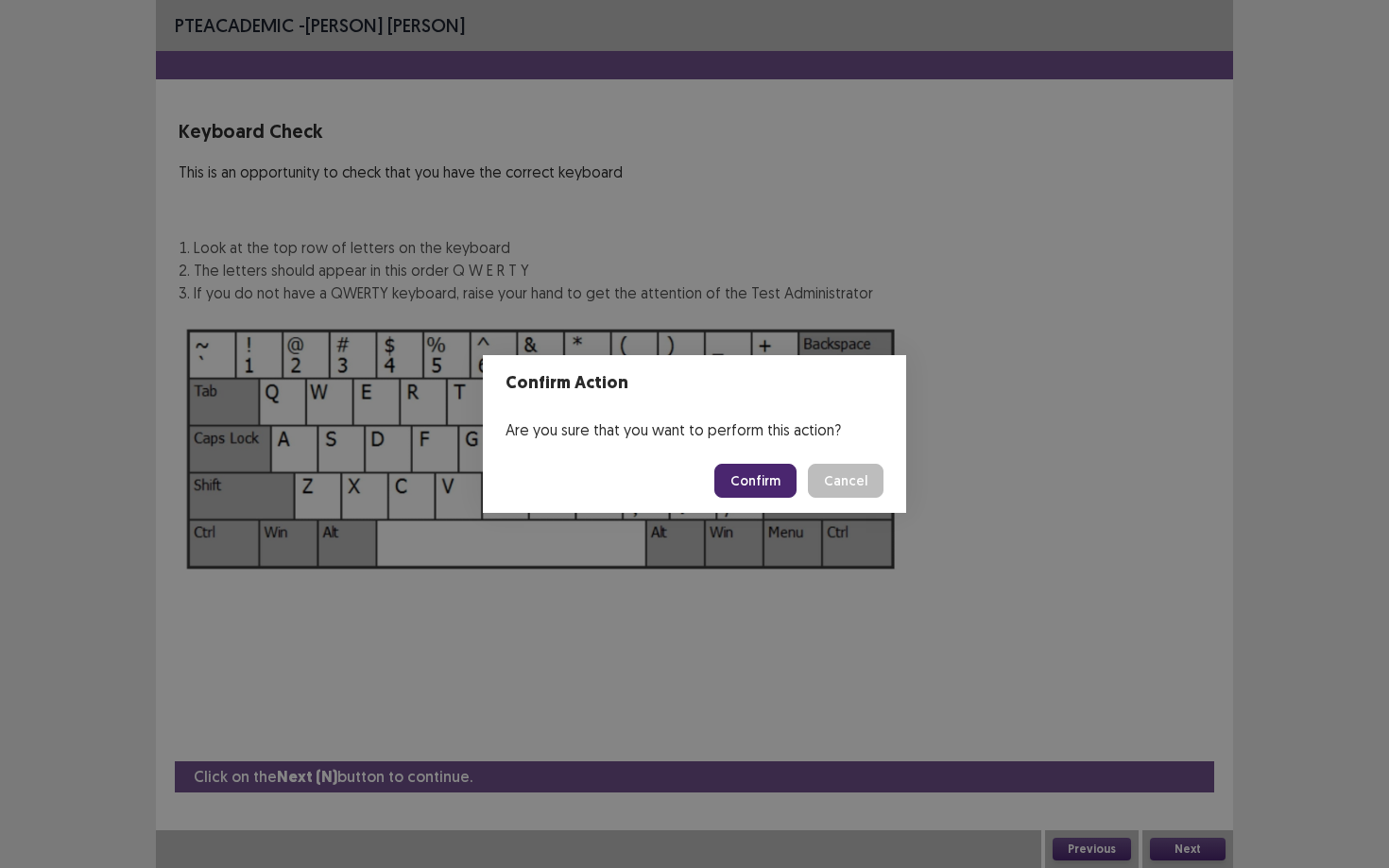 click on "Confirm" at bounding box center (755, 481) 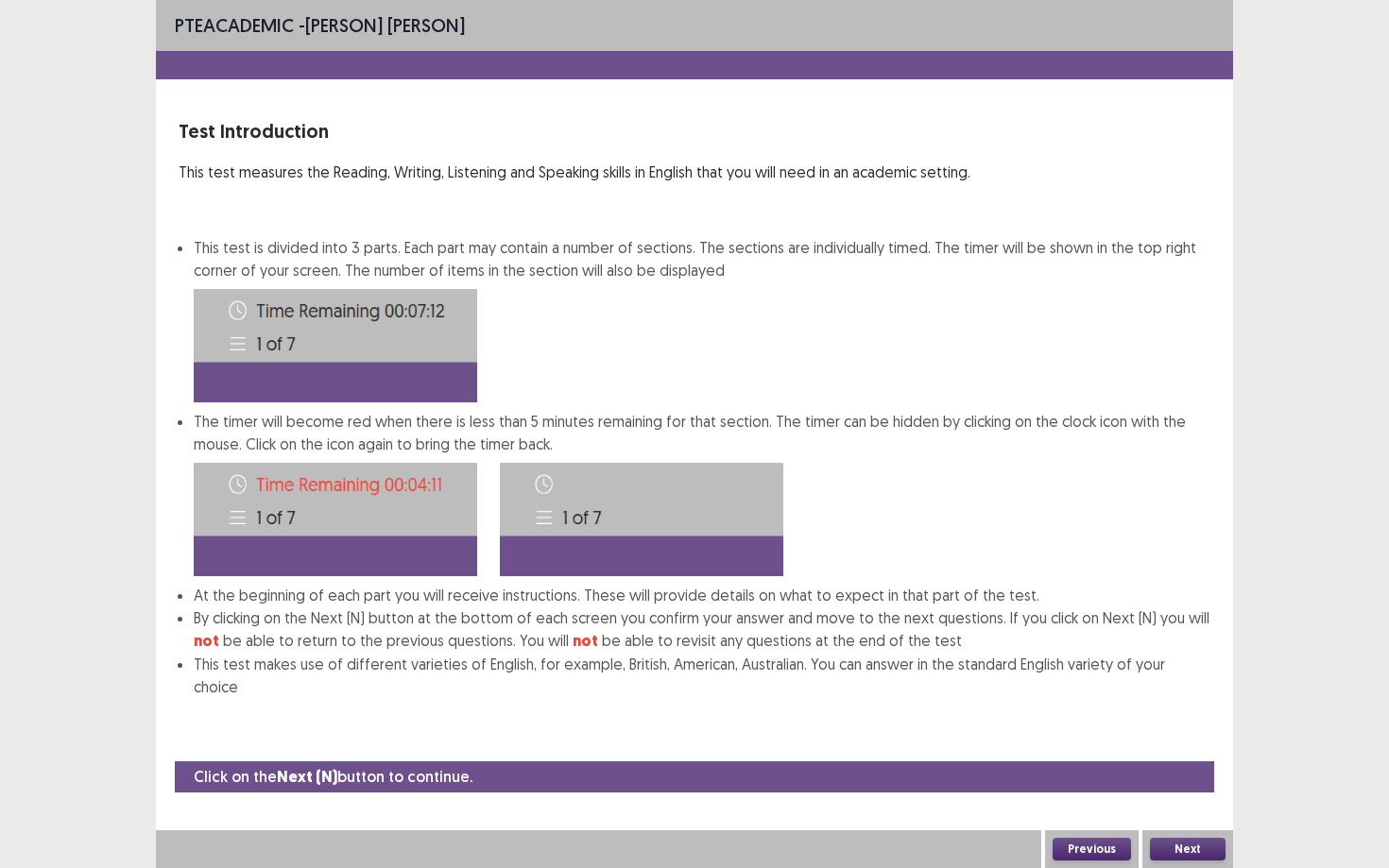 click on "Next" at bounding box center [1188, 849] 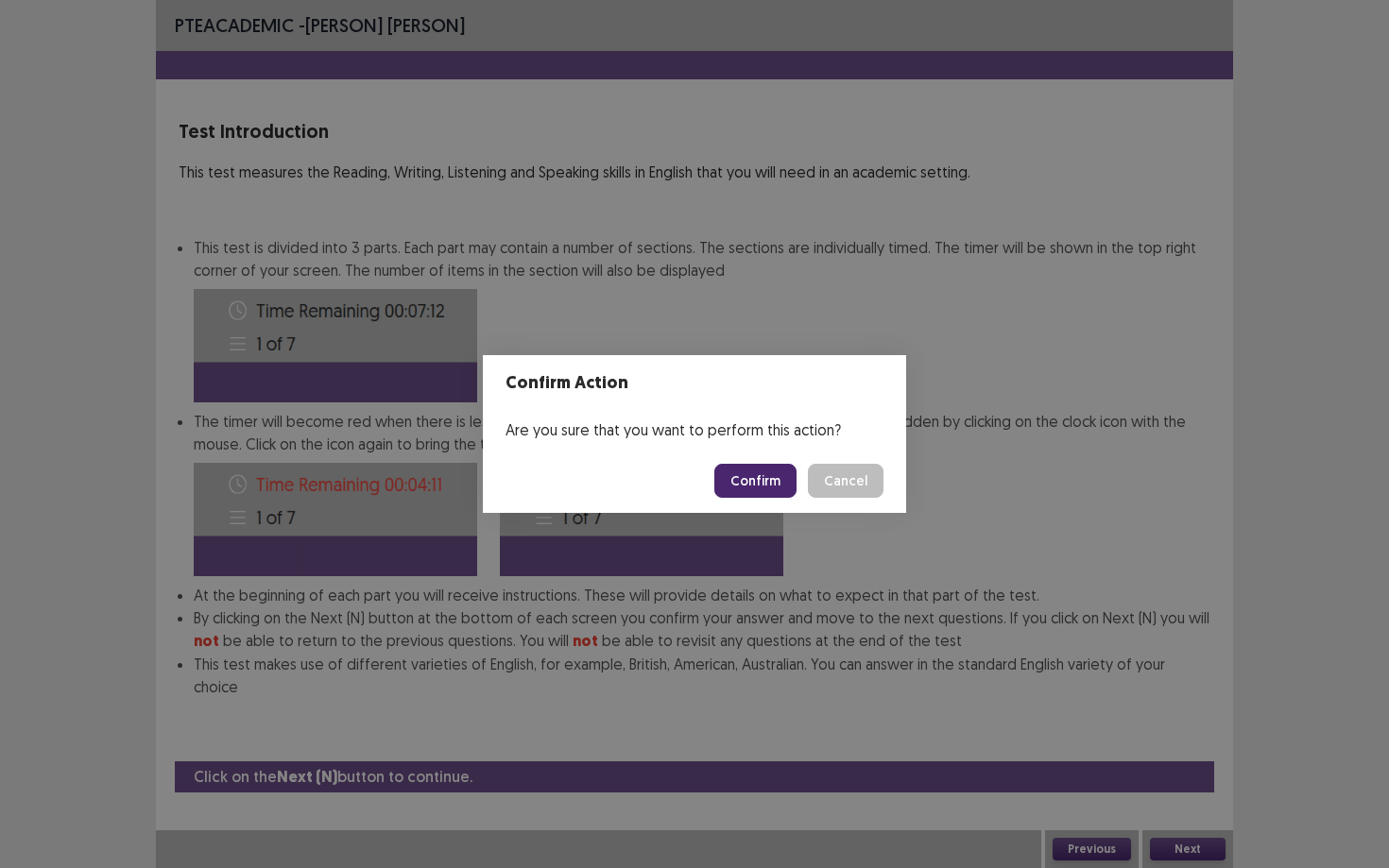 click on "Confirm" at bounding box center [755, 481] 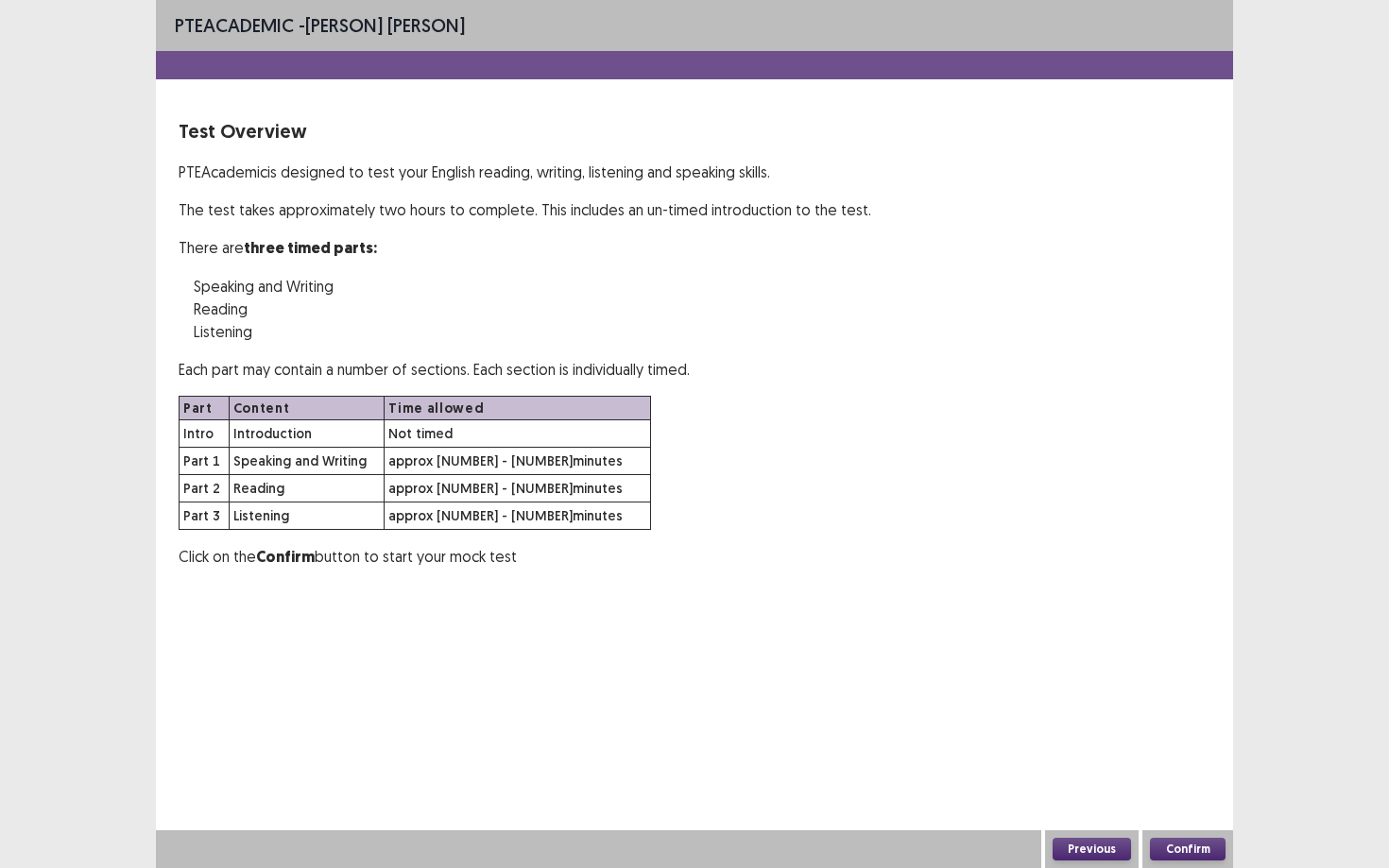 click on "Confirm" at bounding box center (1188, 849) 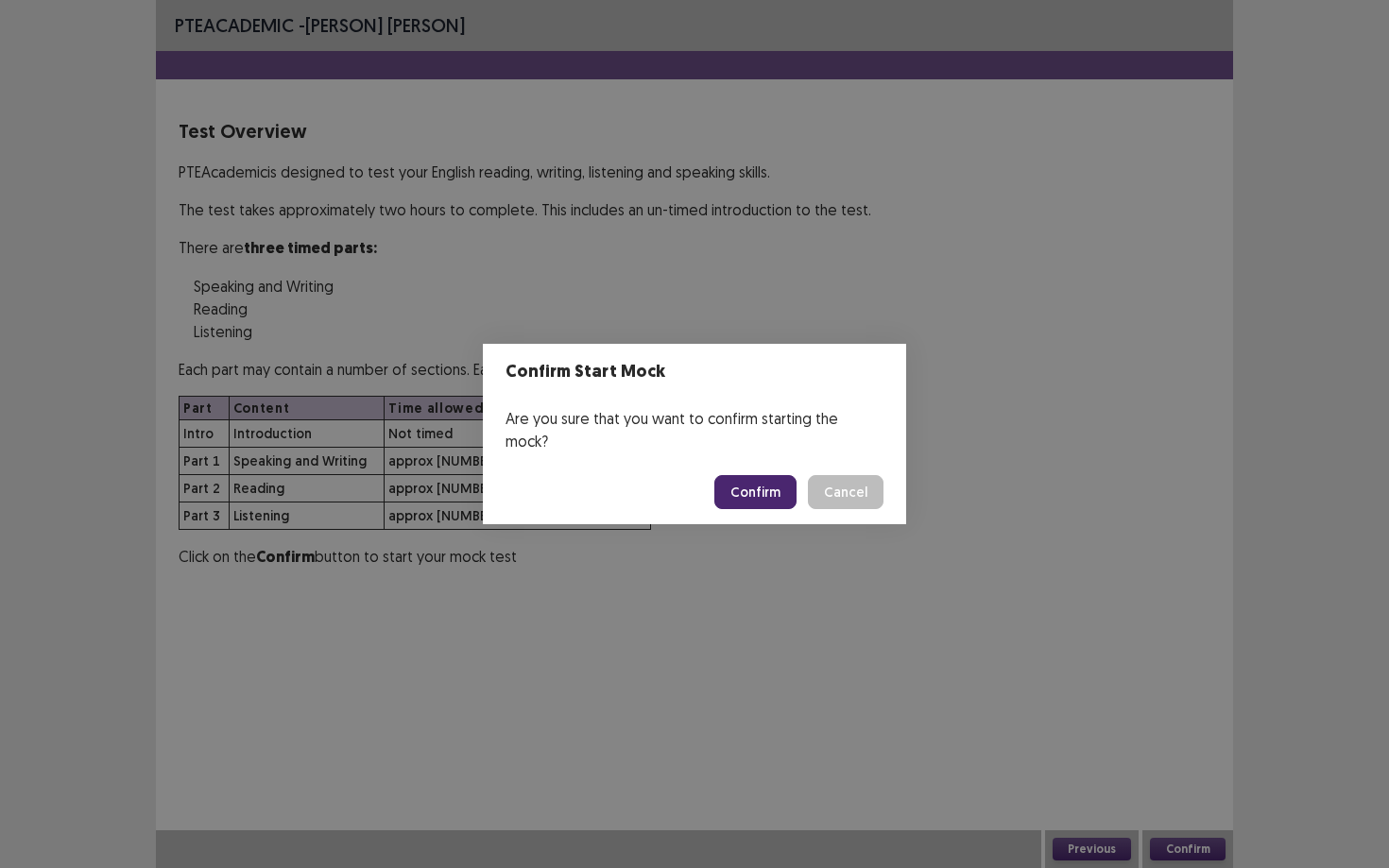 click on "Confirm" at bounding box center [755, 492] 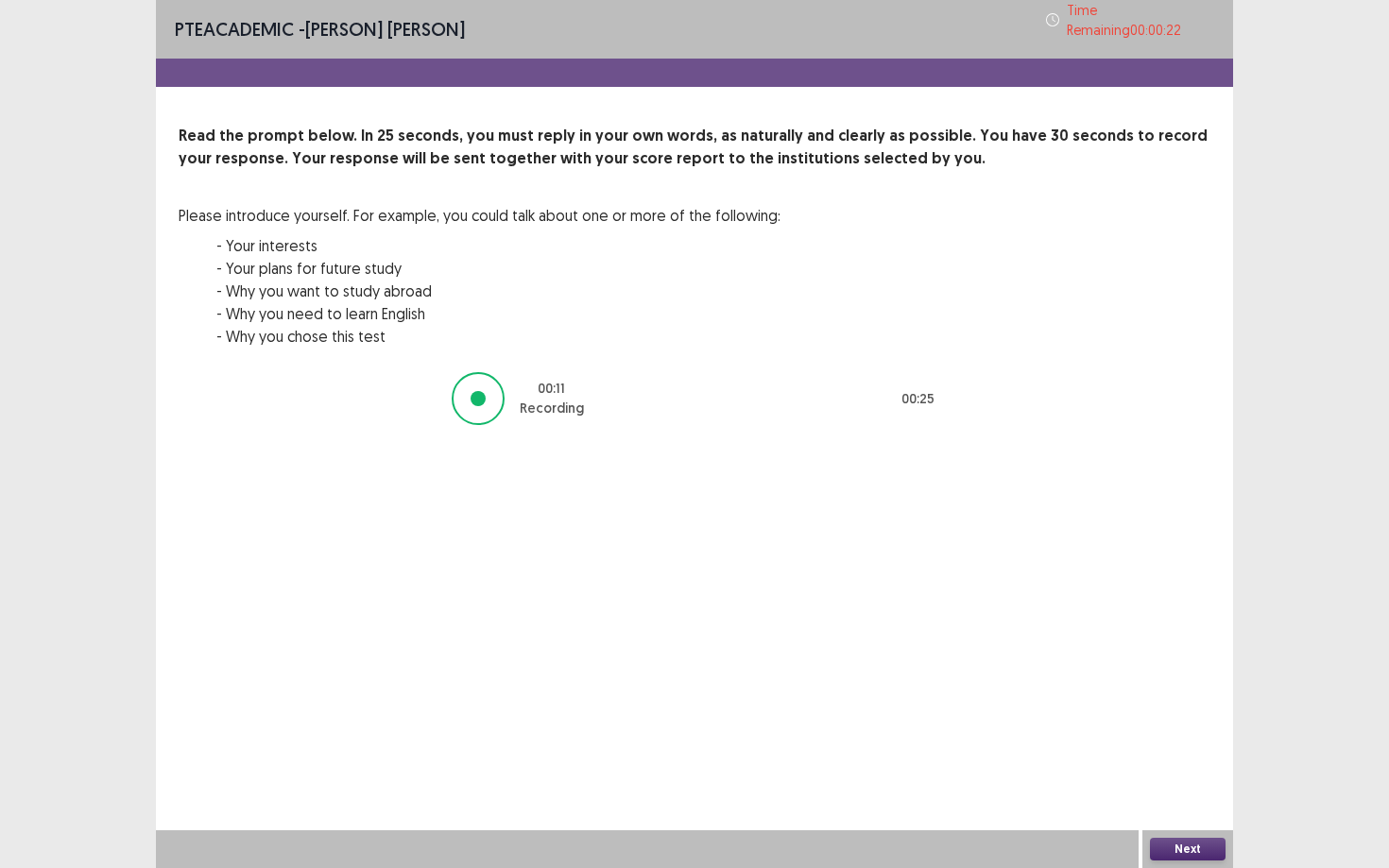 click on "Next" at bounding box center (1188, 849) 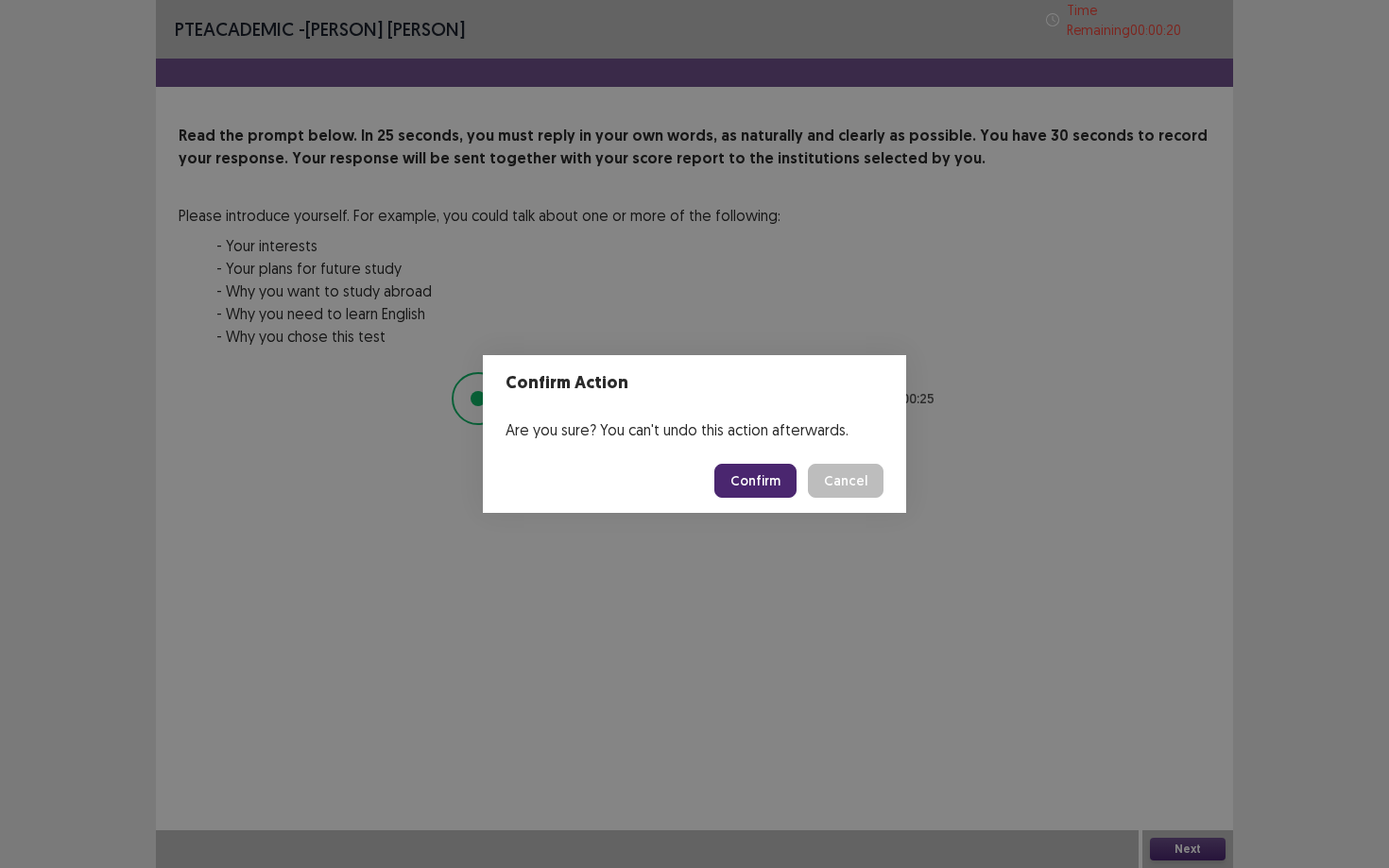 click on "Confirm" at bounding box center [755, 481] 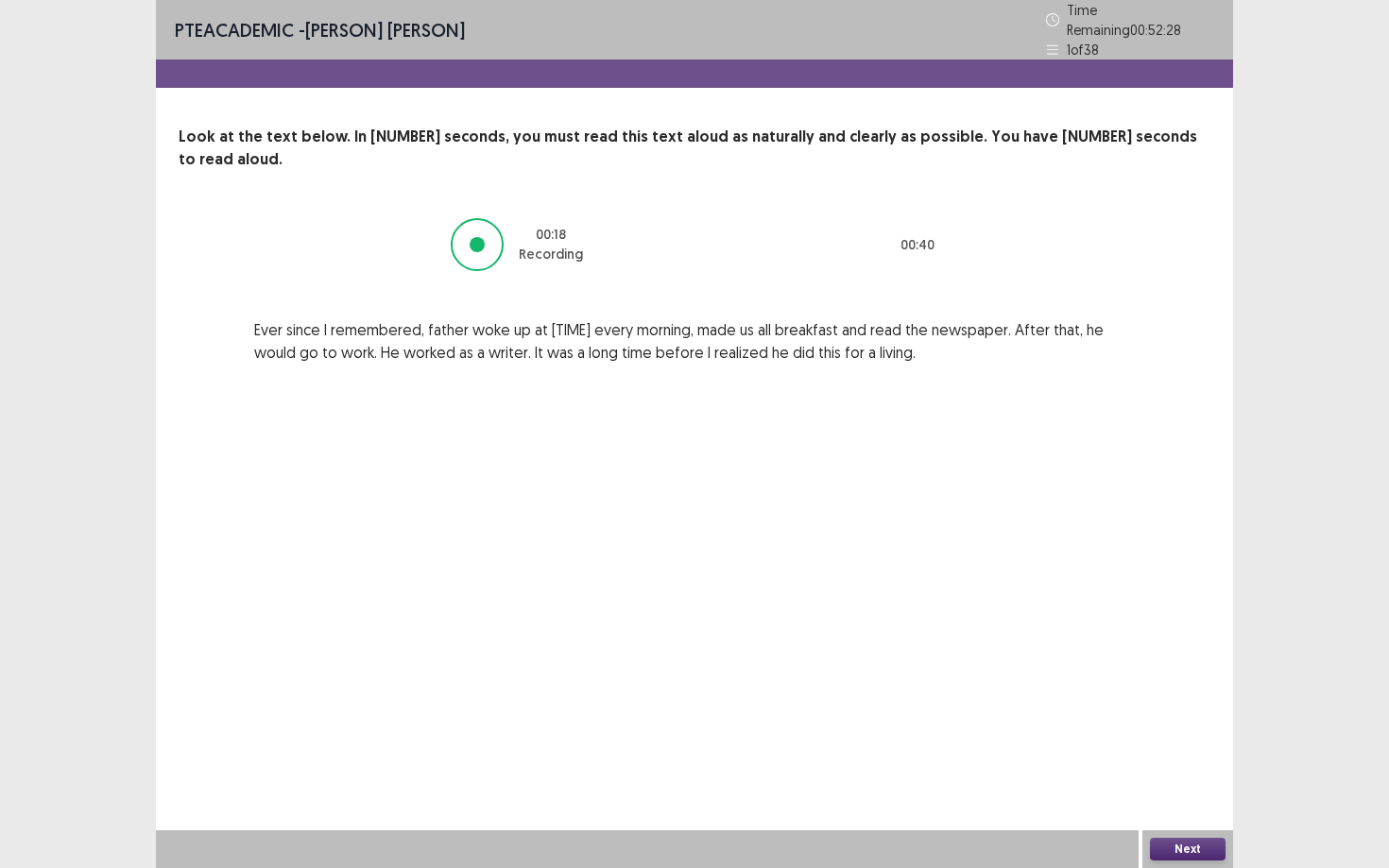 click on "Next" at bounding box center (1188, 849) 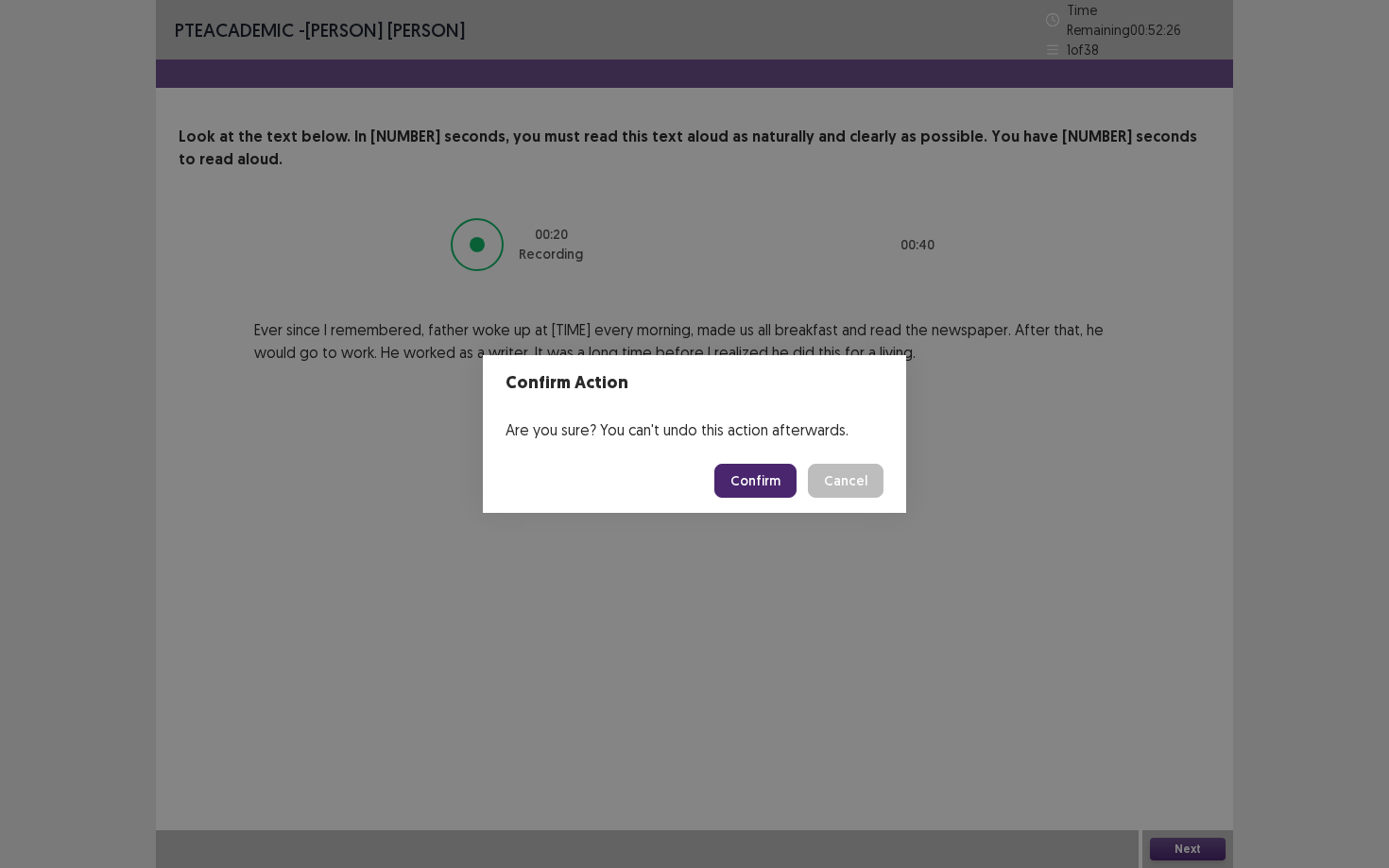click on "Confirm" at bounding box center (755, 481) 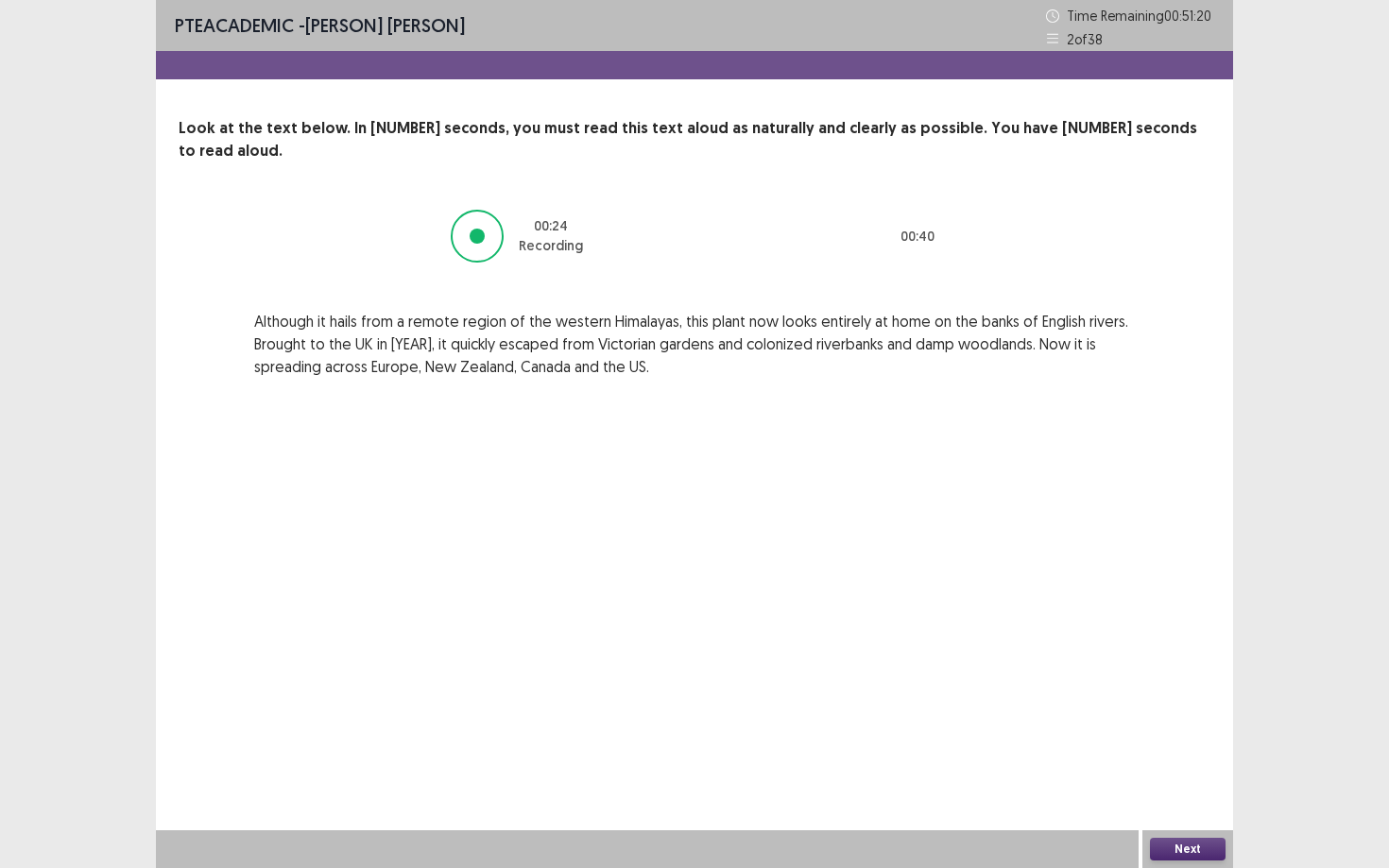 click on "Next" at bounding box center [1188, 849] 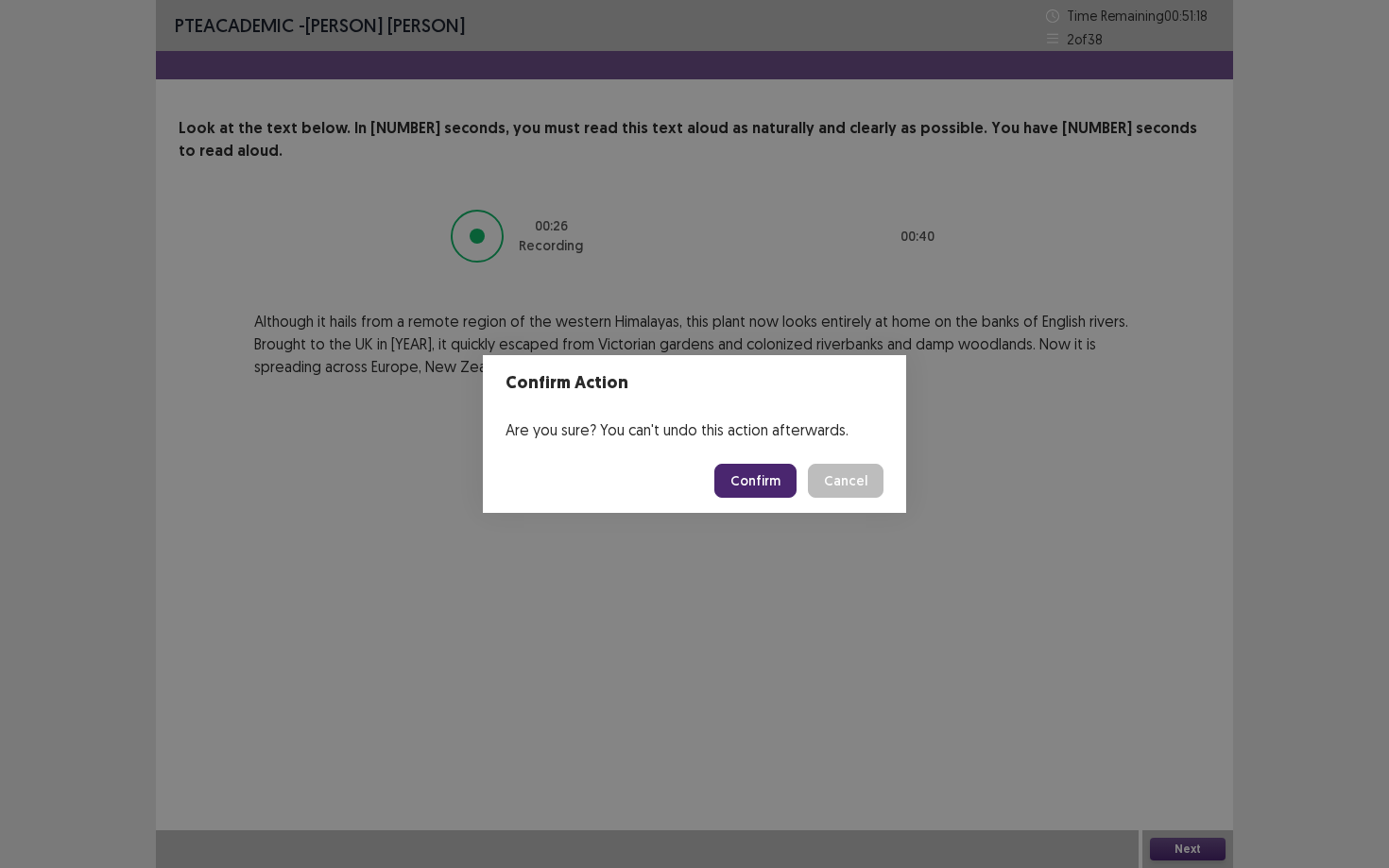 click on "Confirm" at bounding box center [755, 481] 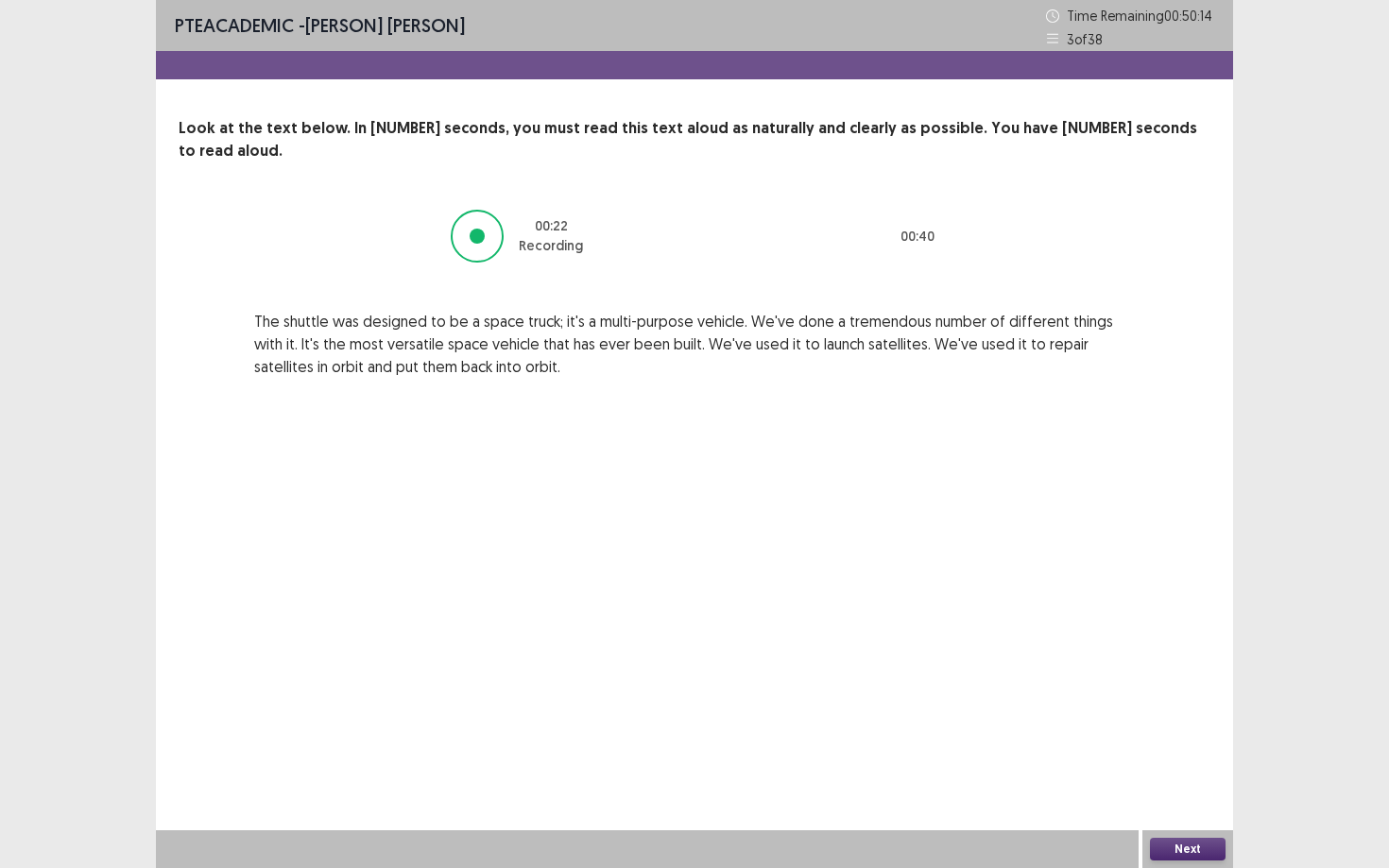 click on "Next" at bounding box center (1188, 849) 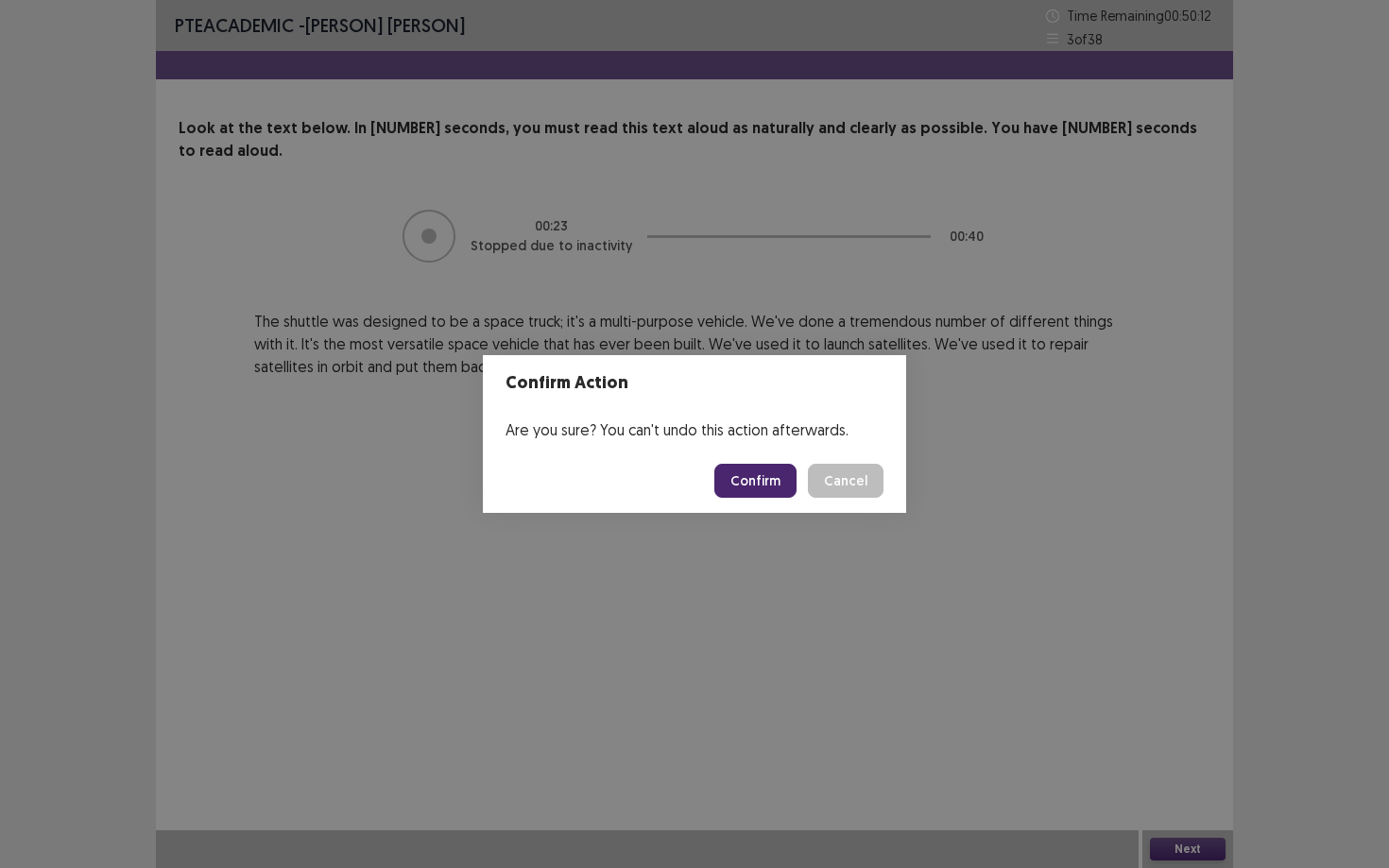 click on "Confirm" at bounding box center (755, 481) 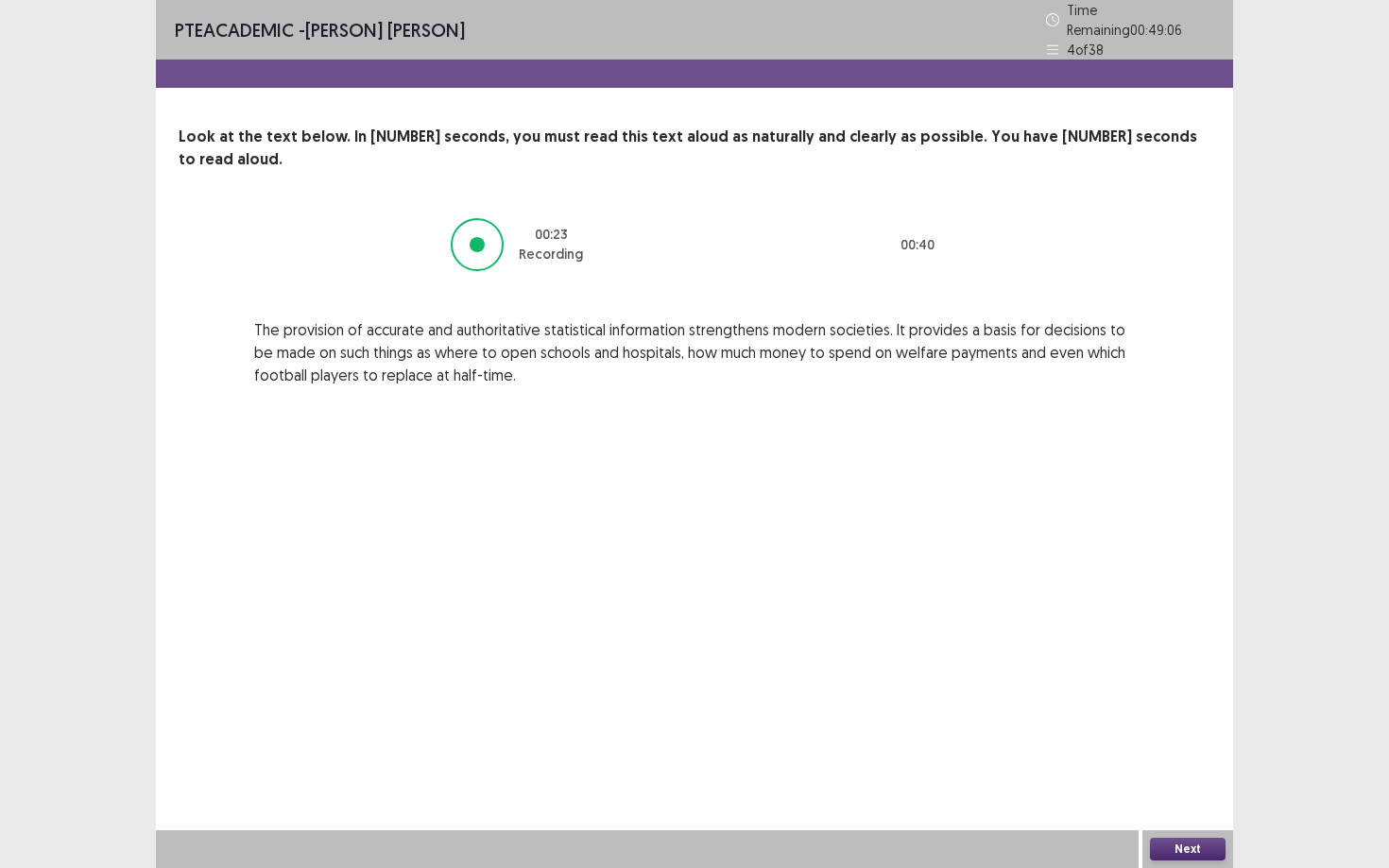 click on "Next" at bounding box center (1188, 849) 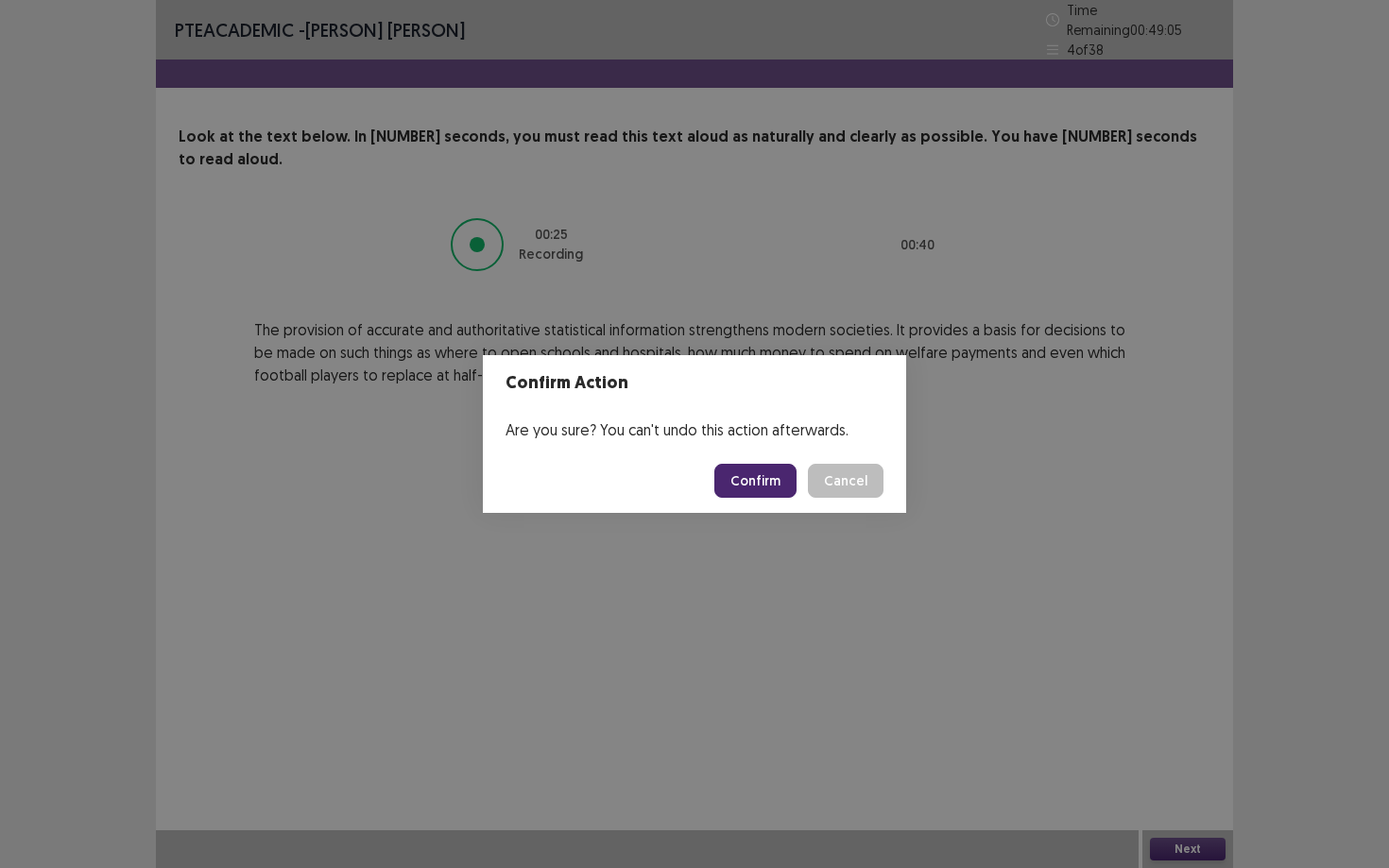 click on "Confirm" at bounding box center (755, 481) 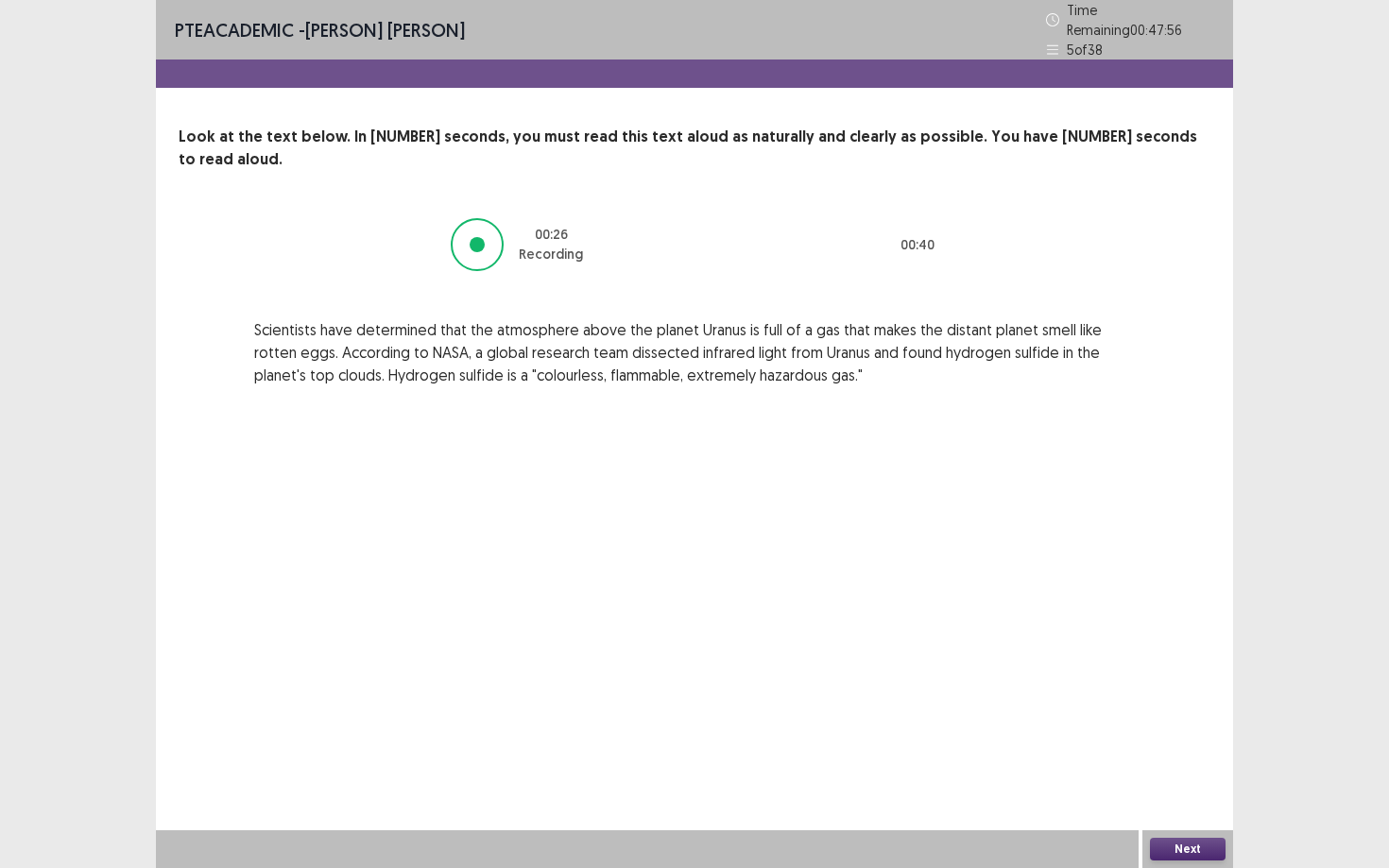 click on "Next" at bounding box center [1188, 849] 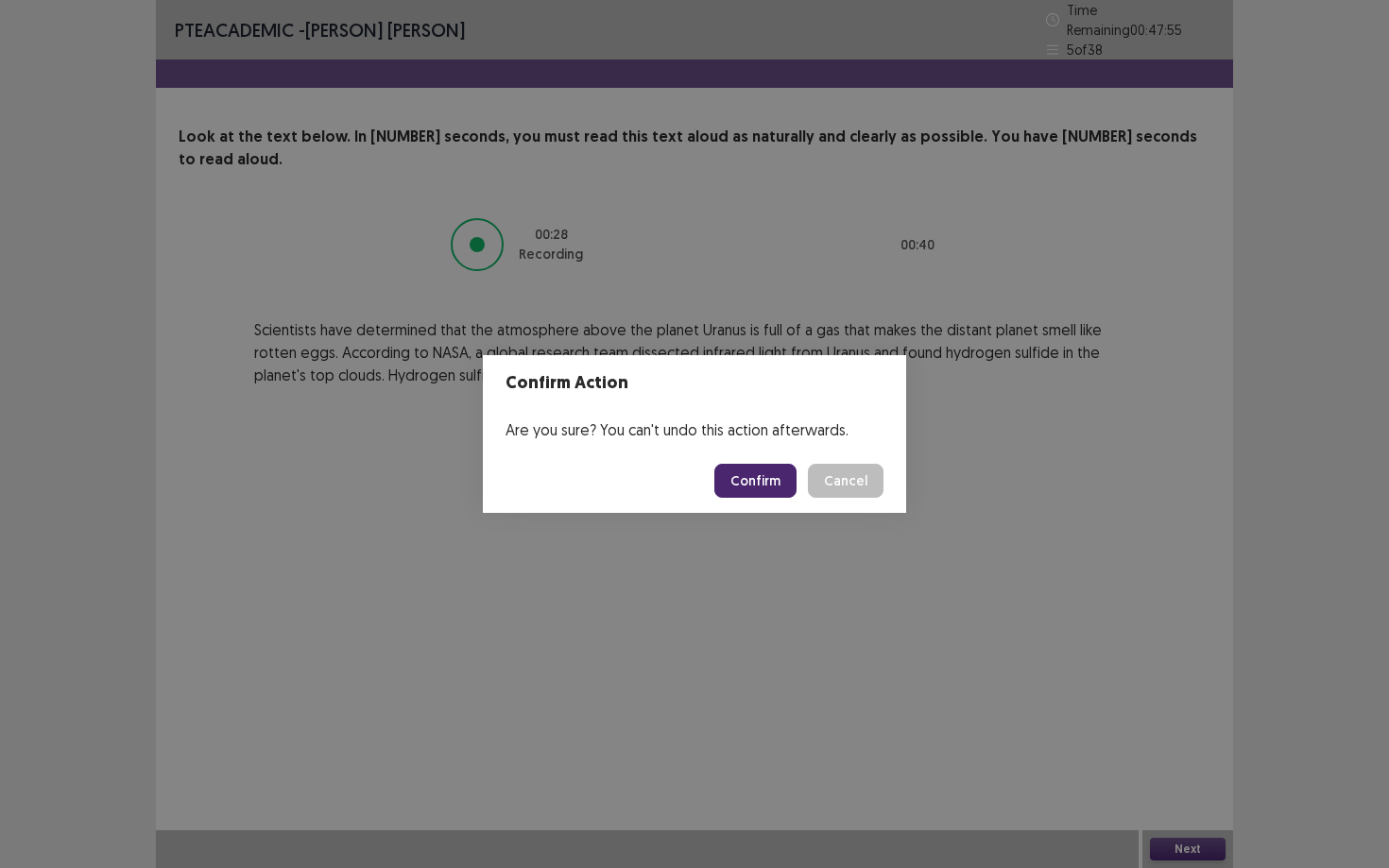 click on "Confirm" at bounding box center (755, 481) 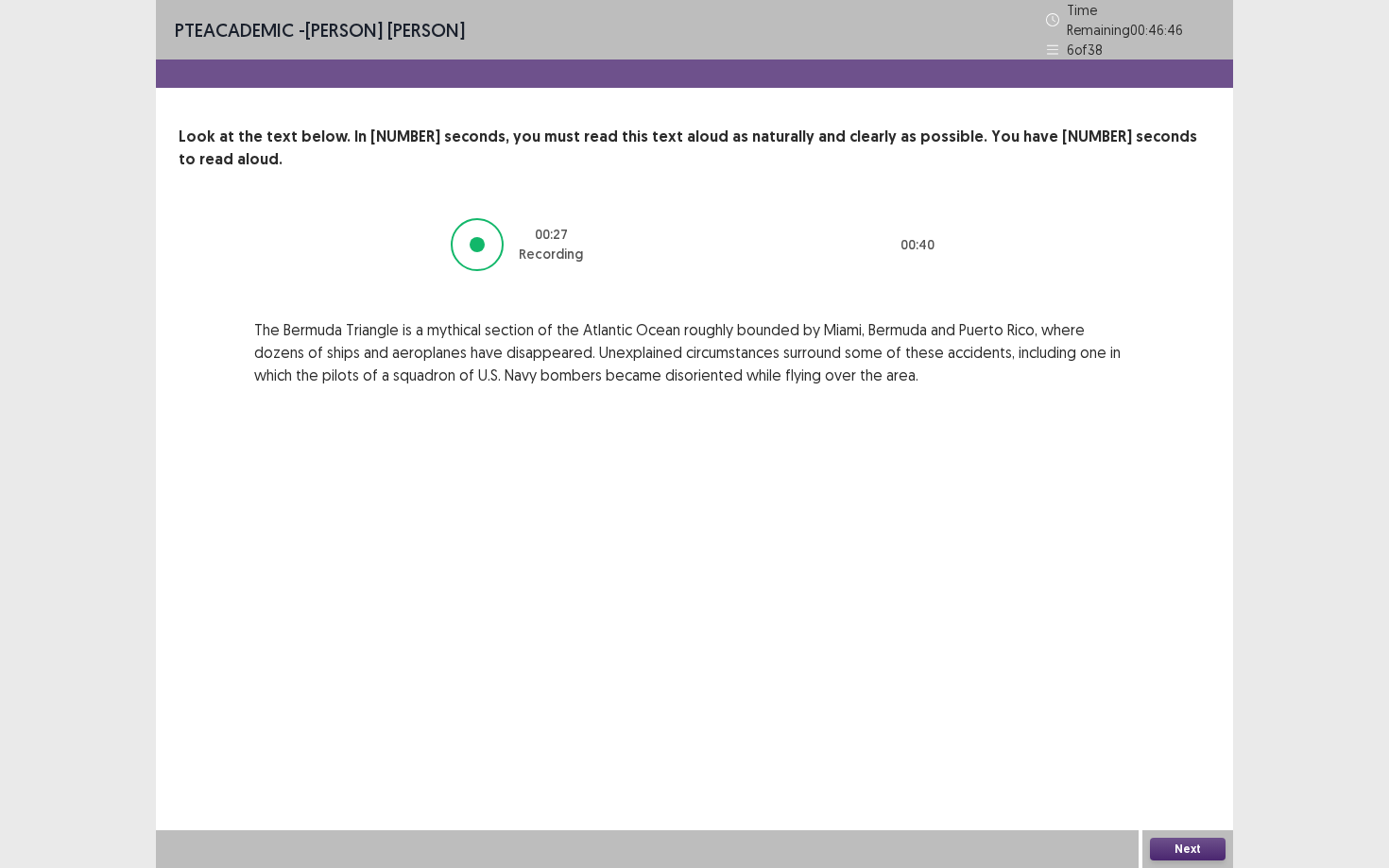 click on "Next" at bounding box center (1188, 849) 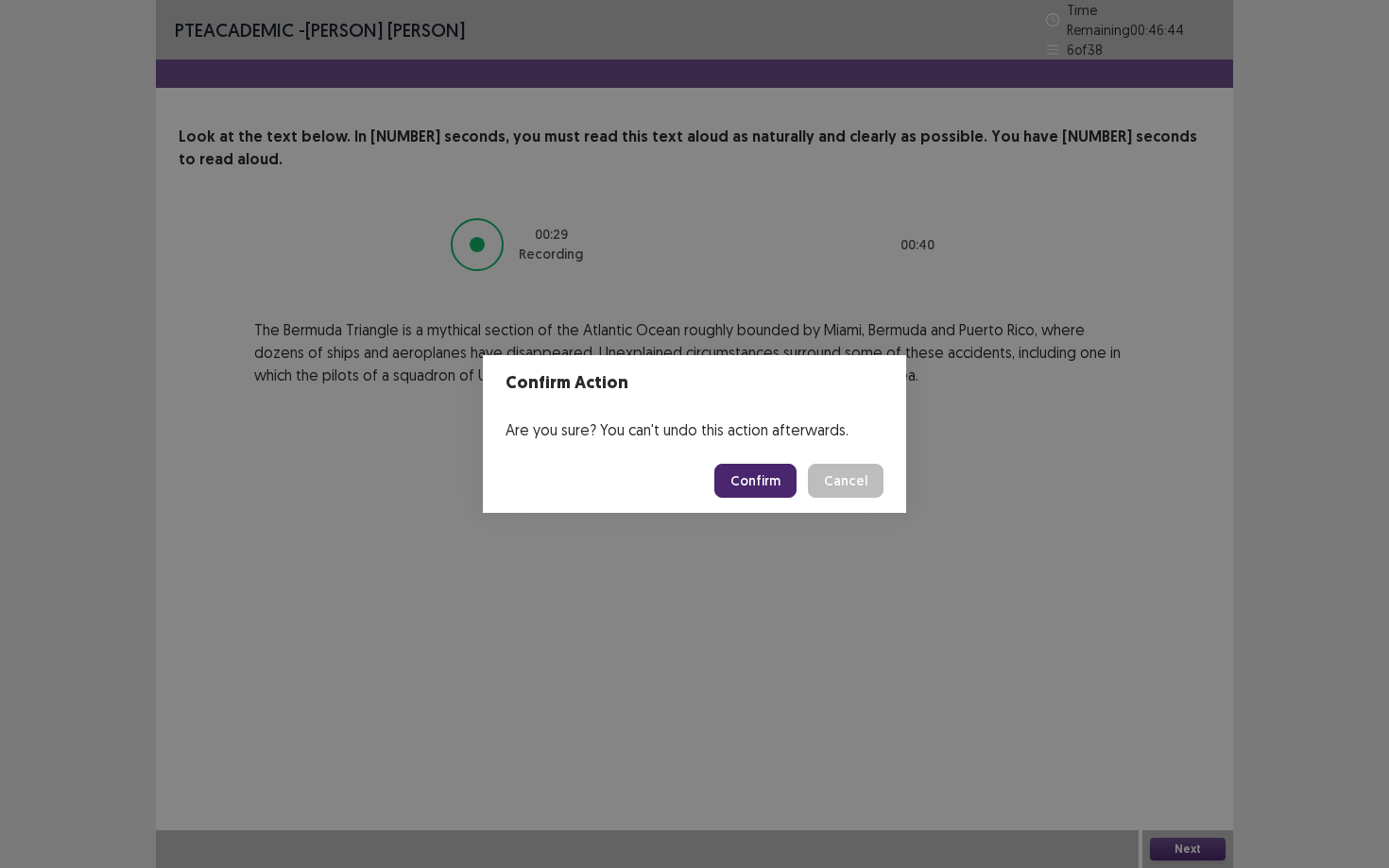 click on "Confirm" at bounding box center [755, 481] 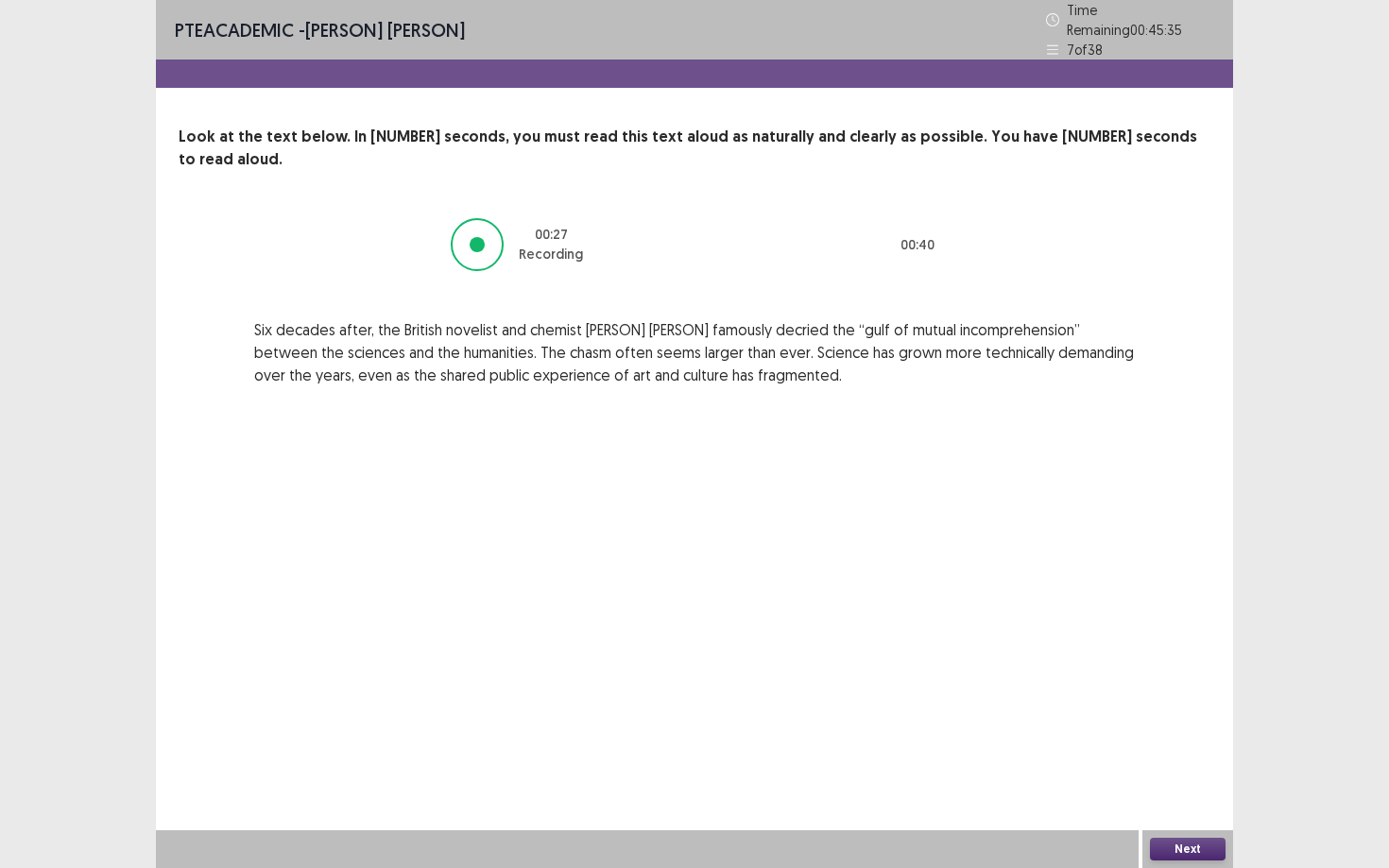 click on "Next" at bounding box center (1188, 849) 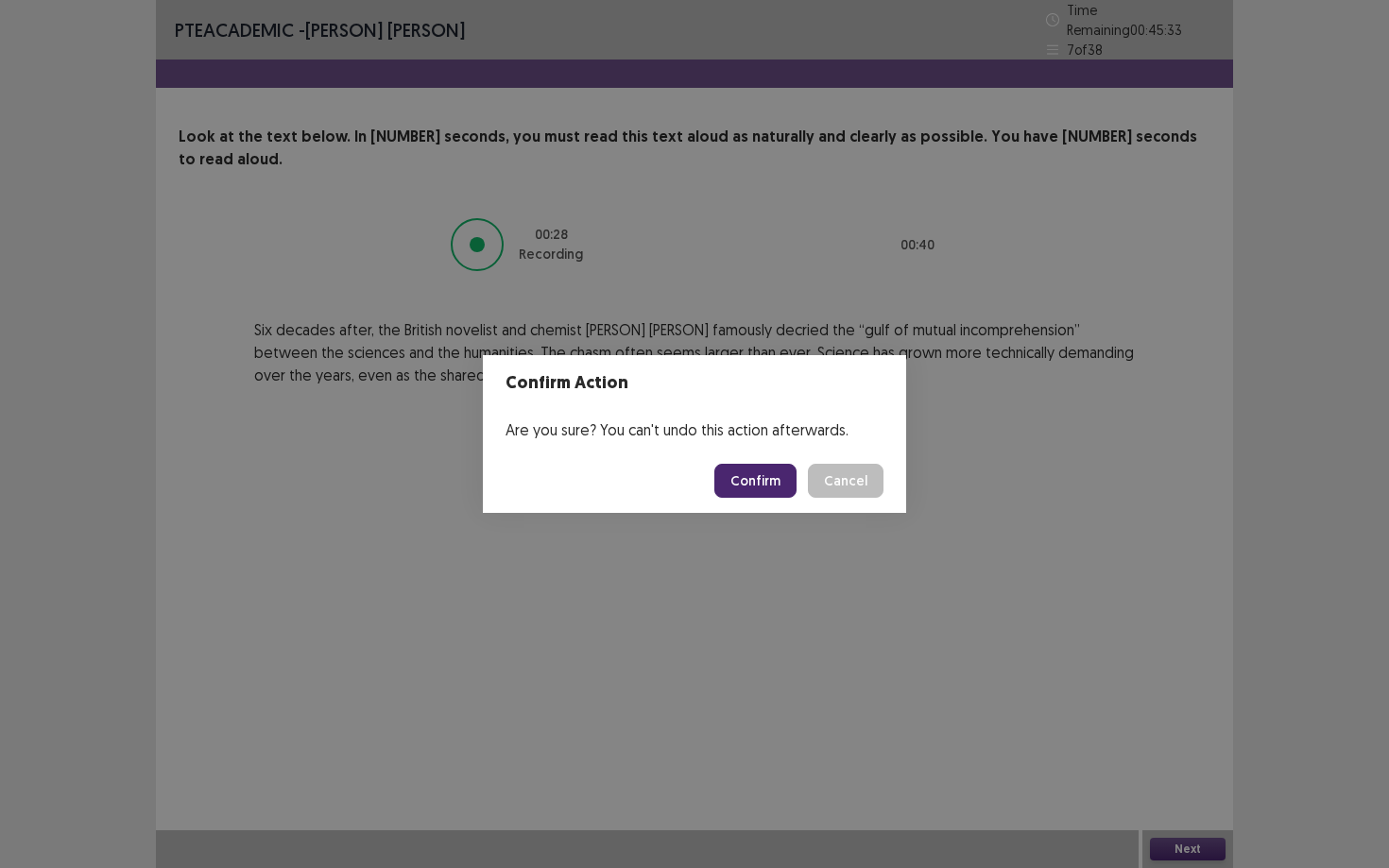 click on "Confirm" at bounding box center (755, 481) 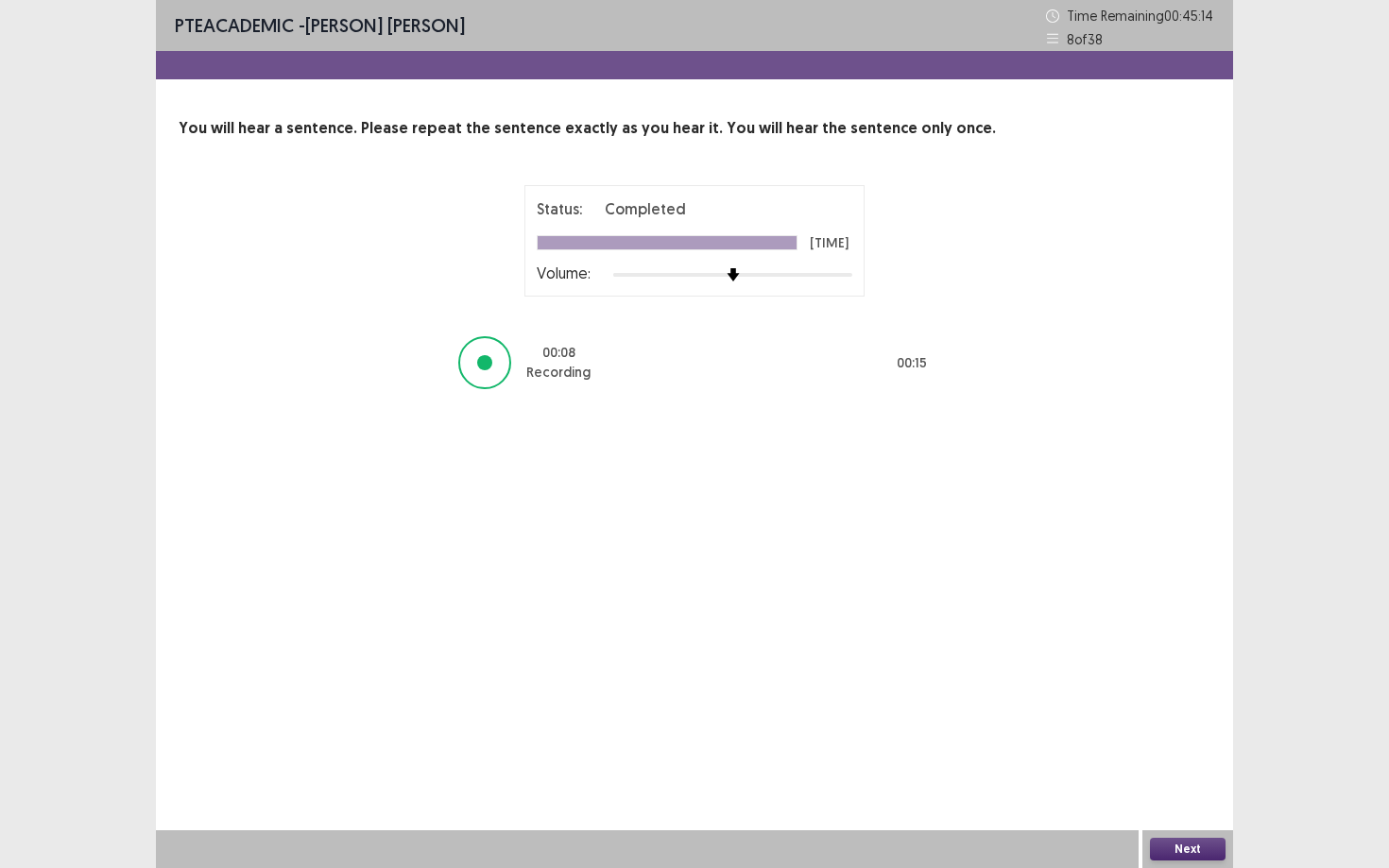 click on "Next" at bounding box center [1188, 849] 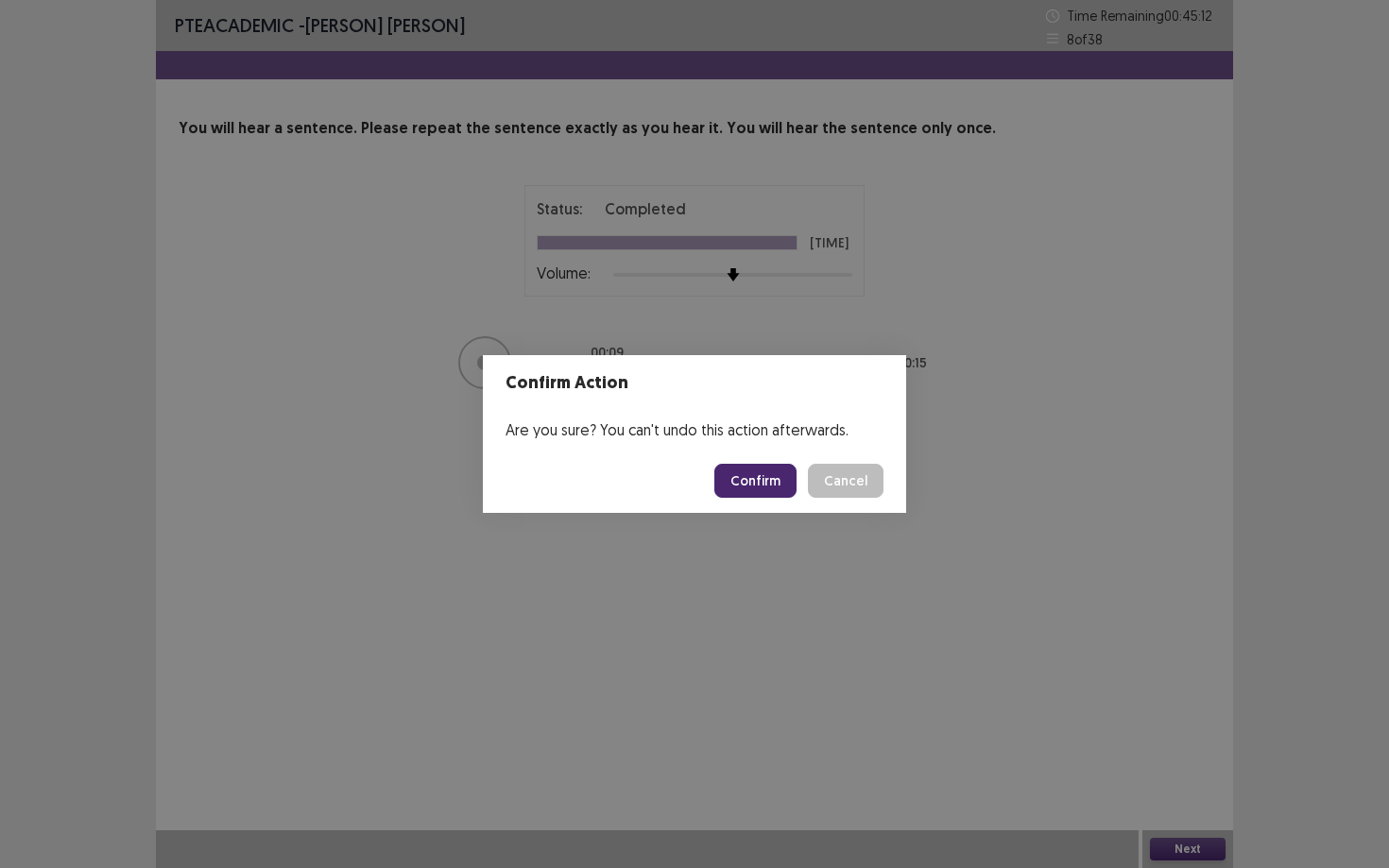 click on "Confirm" at bounding box center (755, 481) 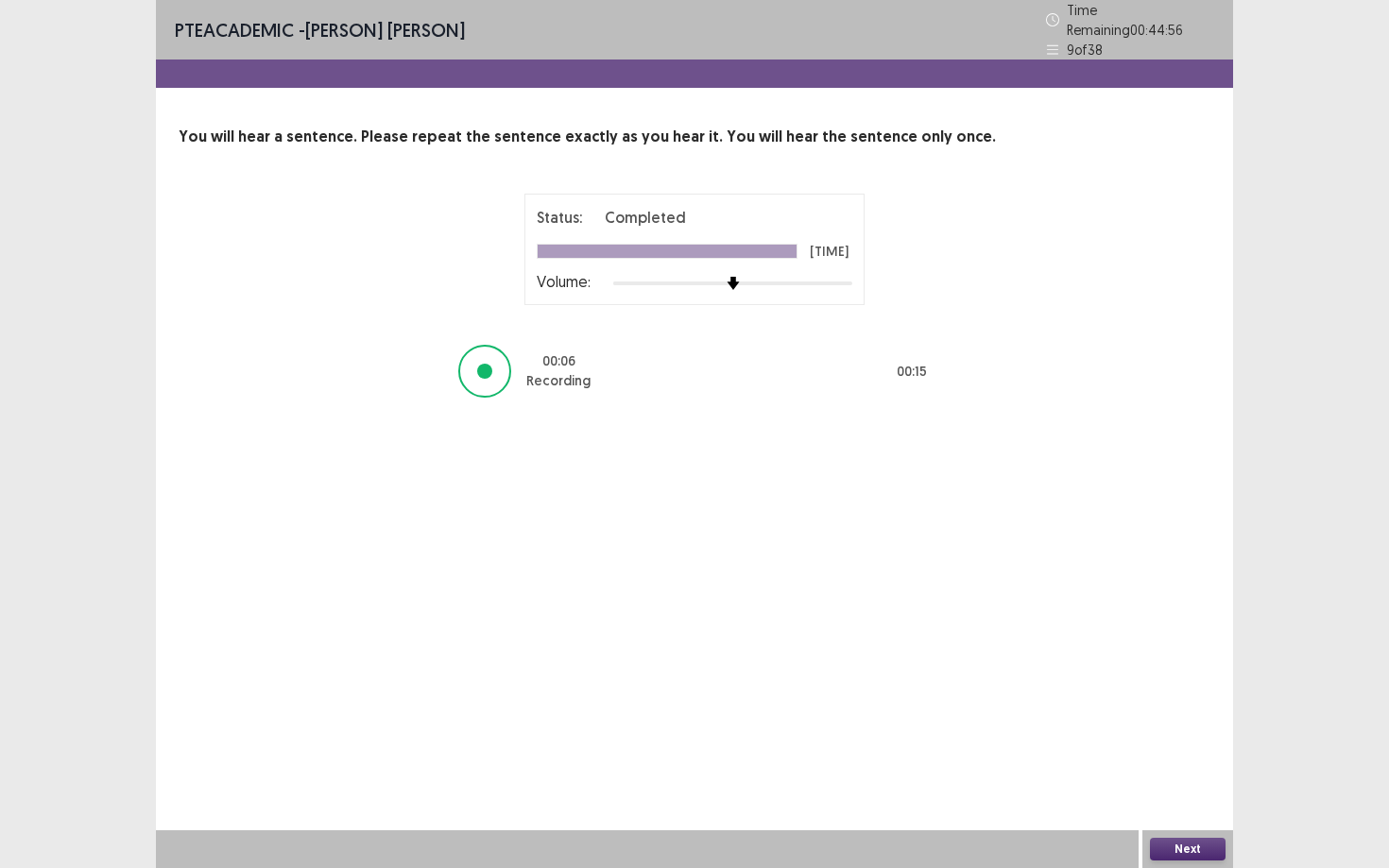 click on "Next" at bounding box center (1188, 849) 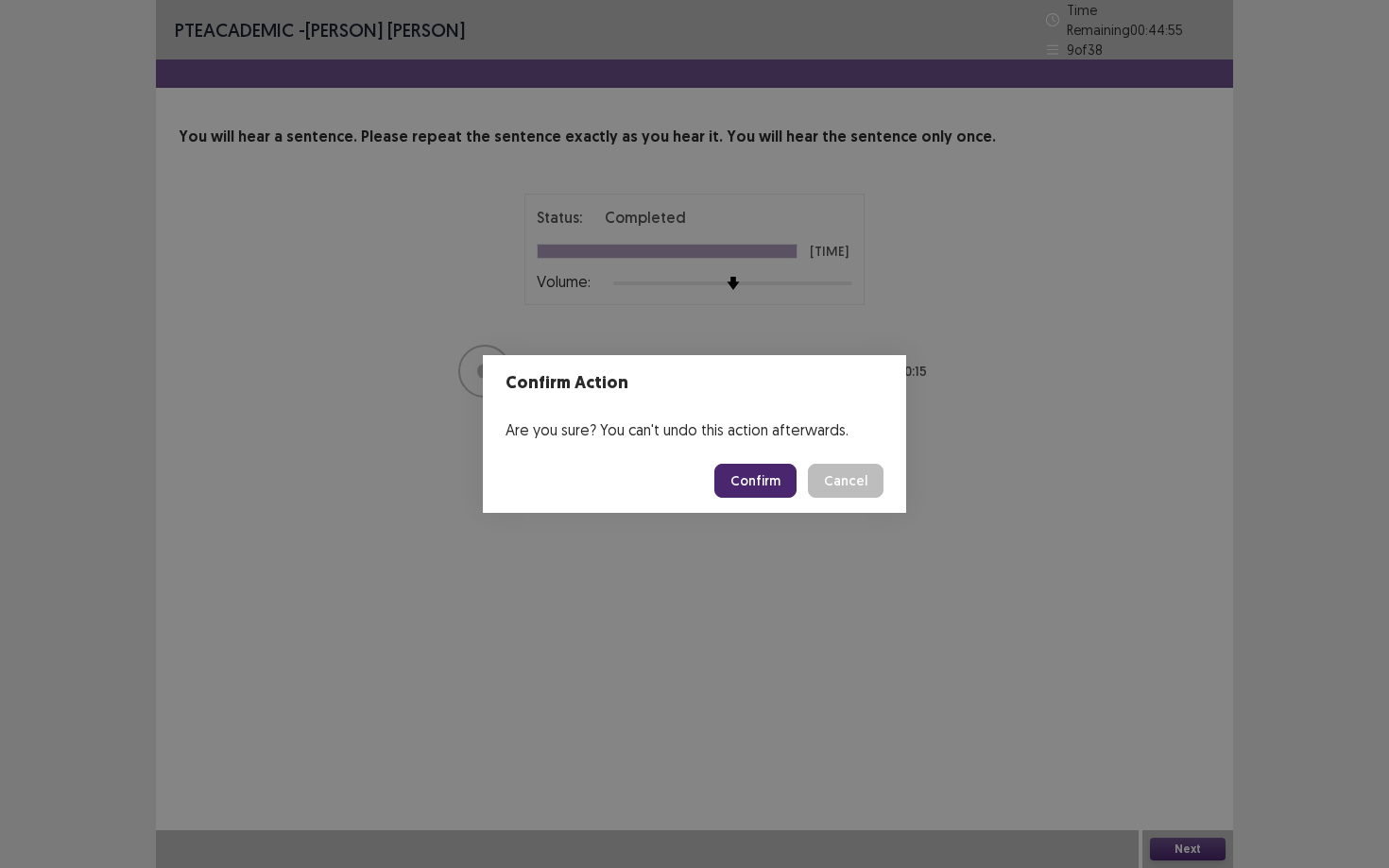 click on "Confirm" at bounding box center (755, 481) 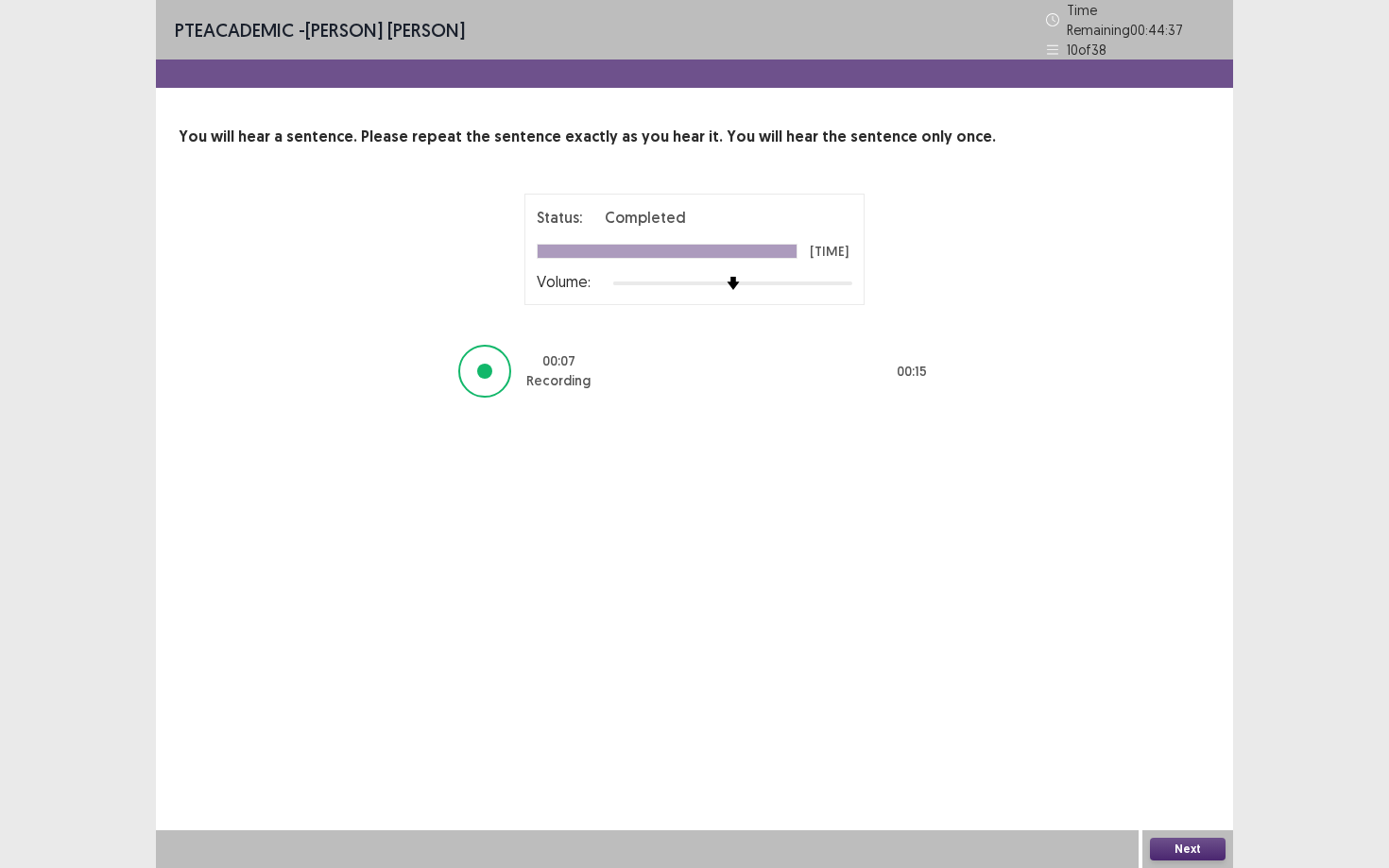 click on "Next" at bounding box center [1188, 849] 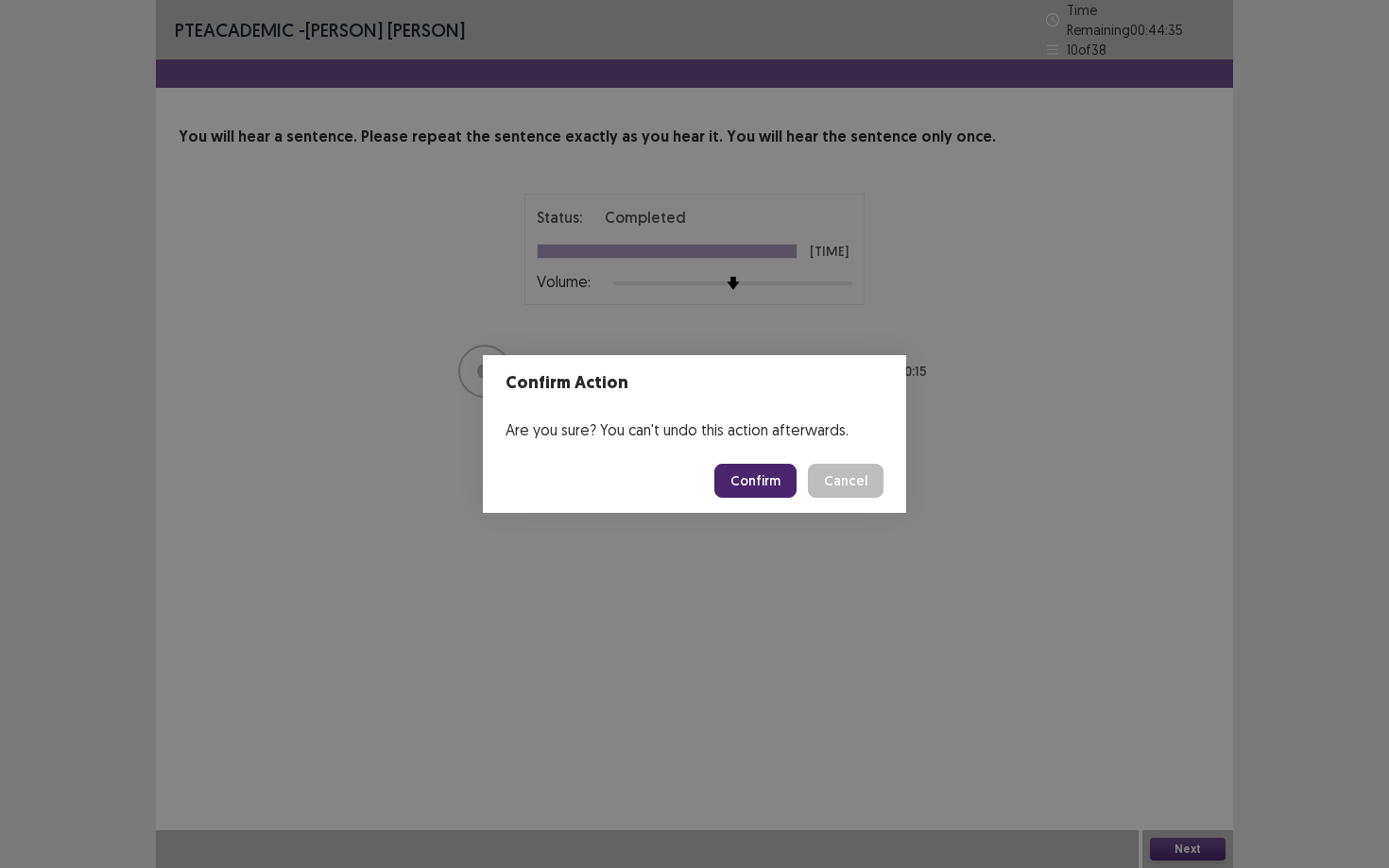 click on "Confirm" at bounding box center (755, 481) 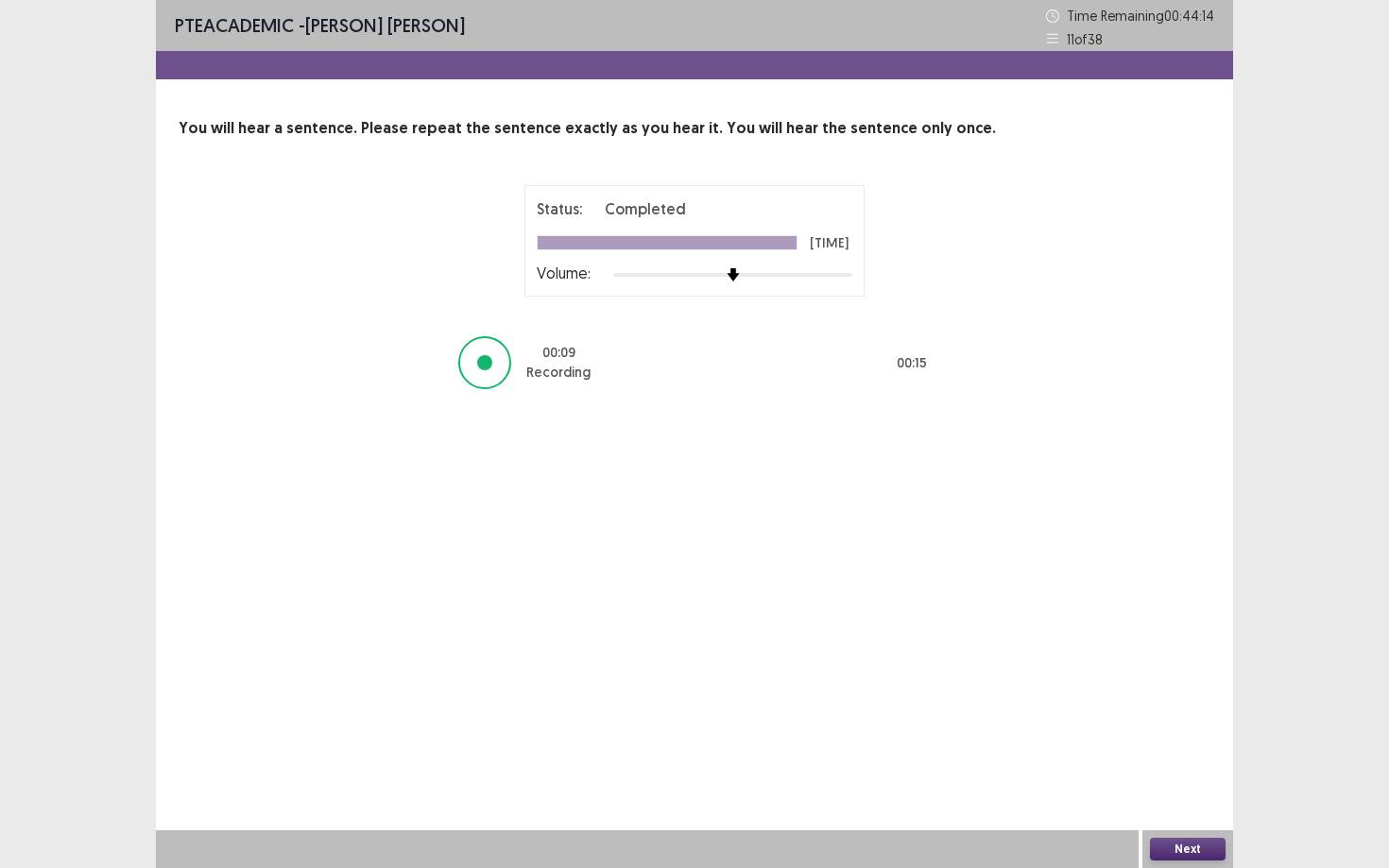 click on "Next" at bounding box center [1188, 849] 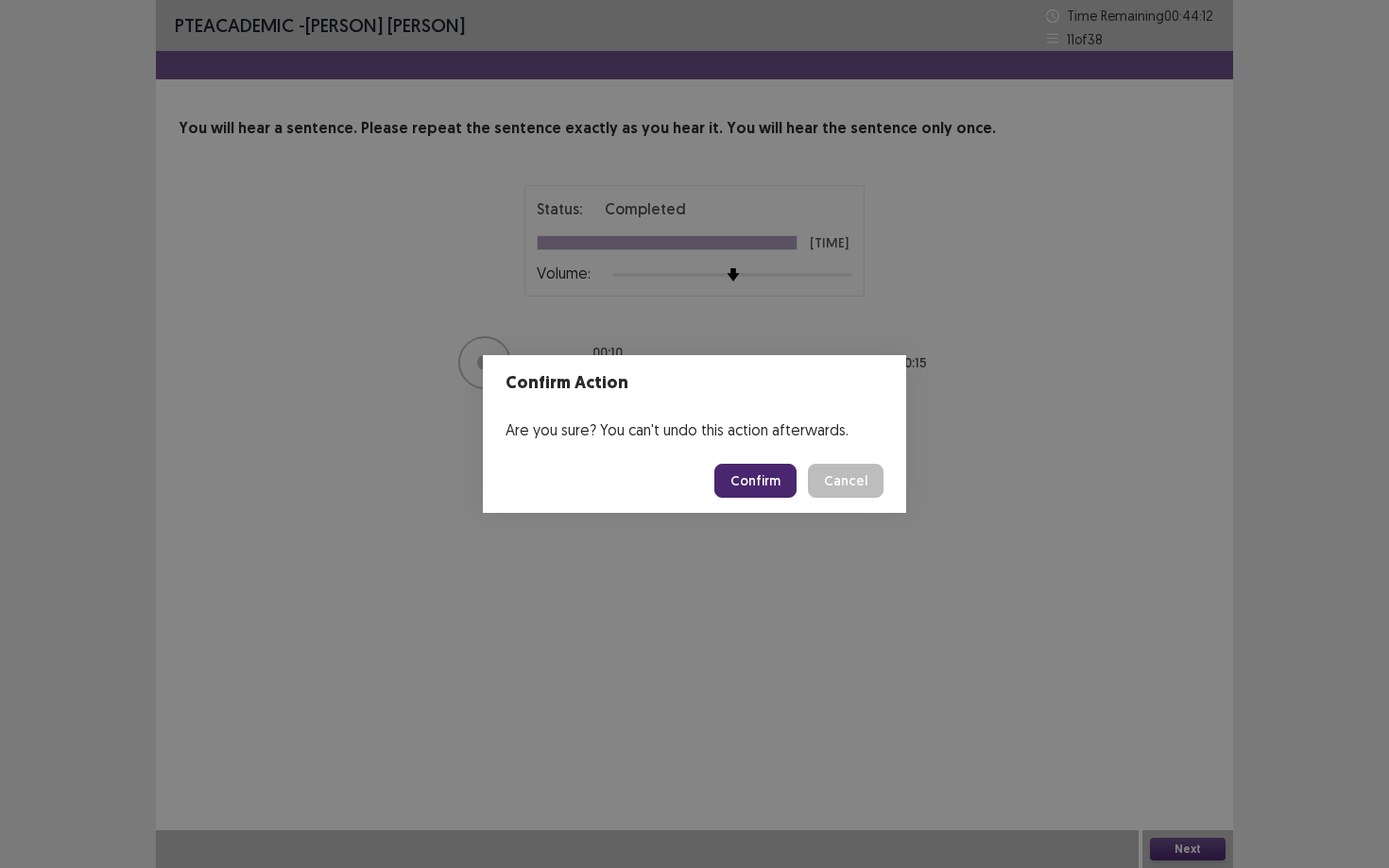 click on "Confirm" at bounding box center [755, 481] 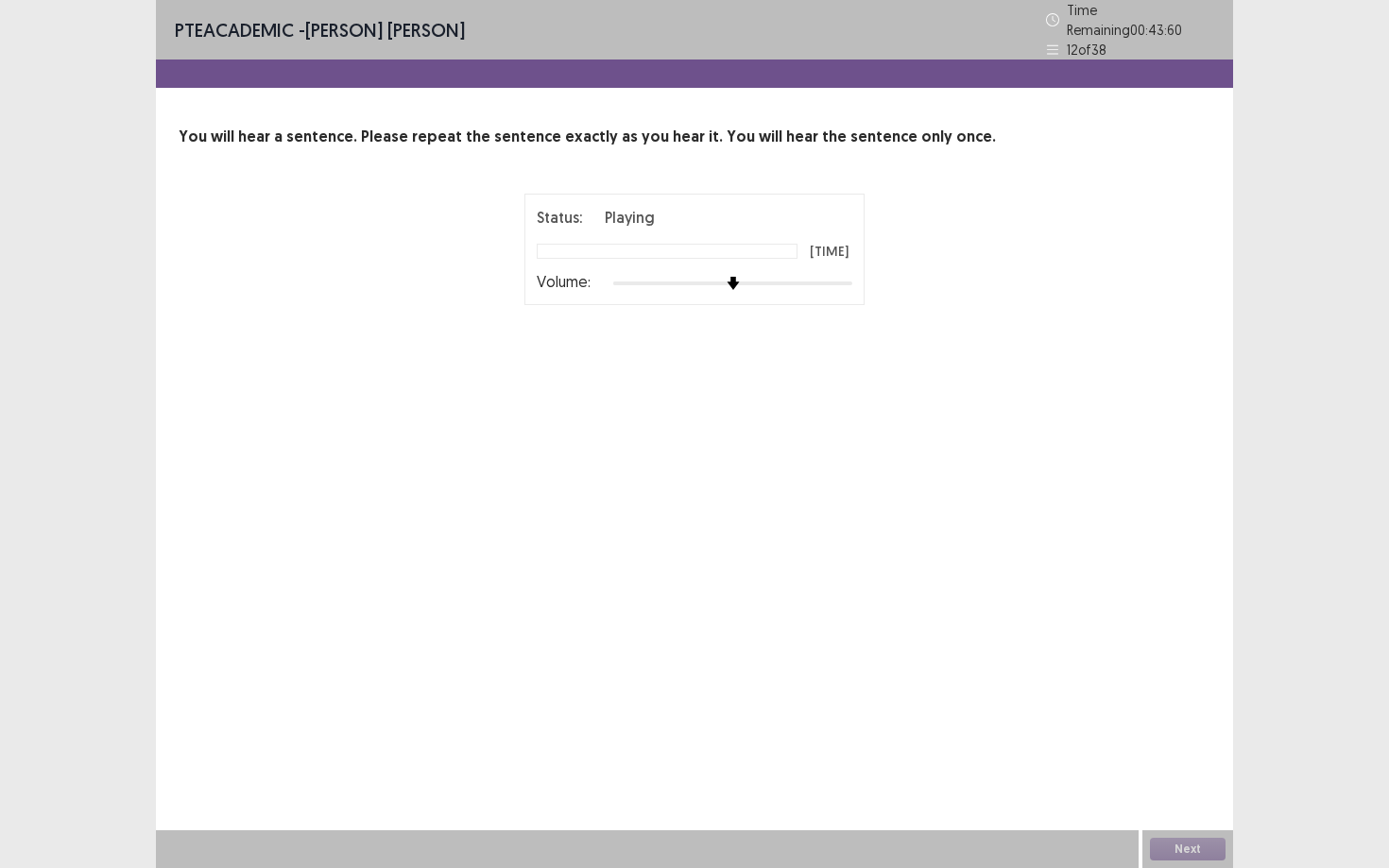 click at bounding box center (733, 283) 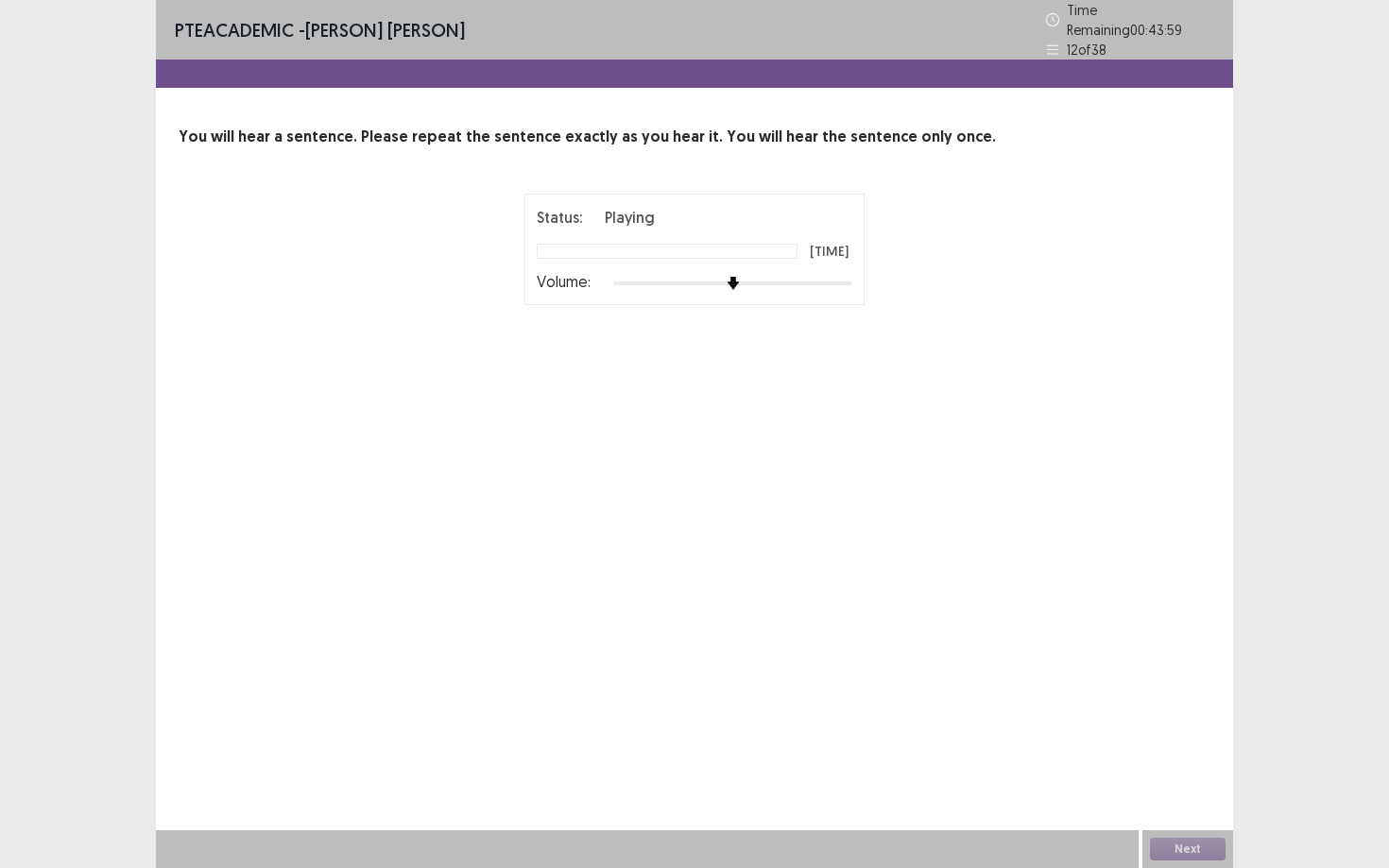 click at bounding box center [733, 283] 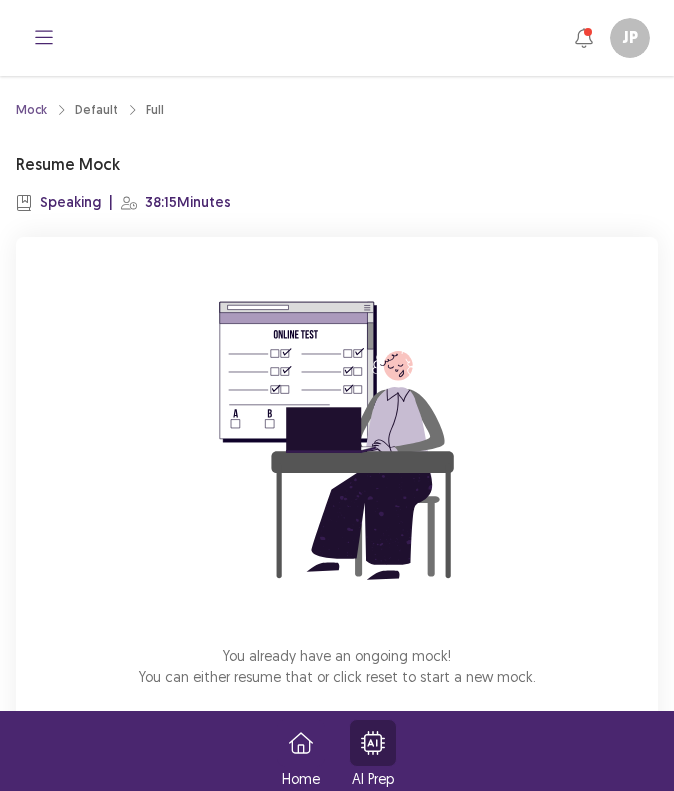 scroll, scrollTop: 0, scrollLeft: 0, axis: both 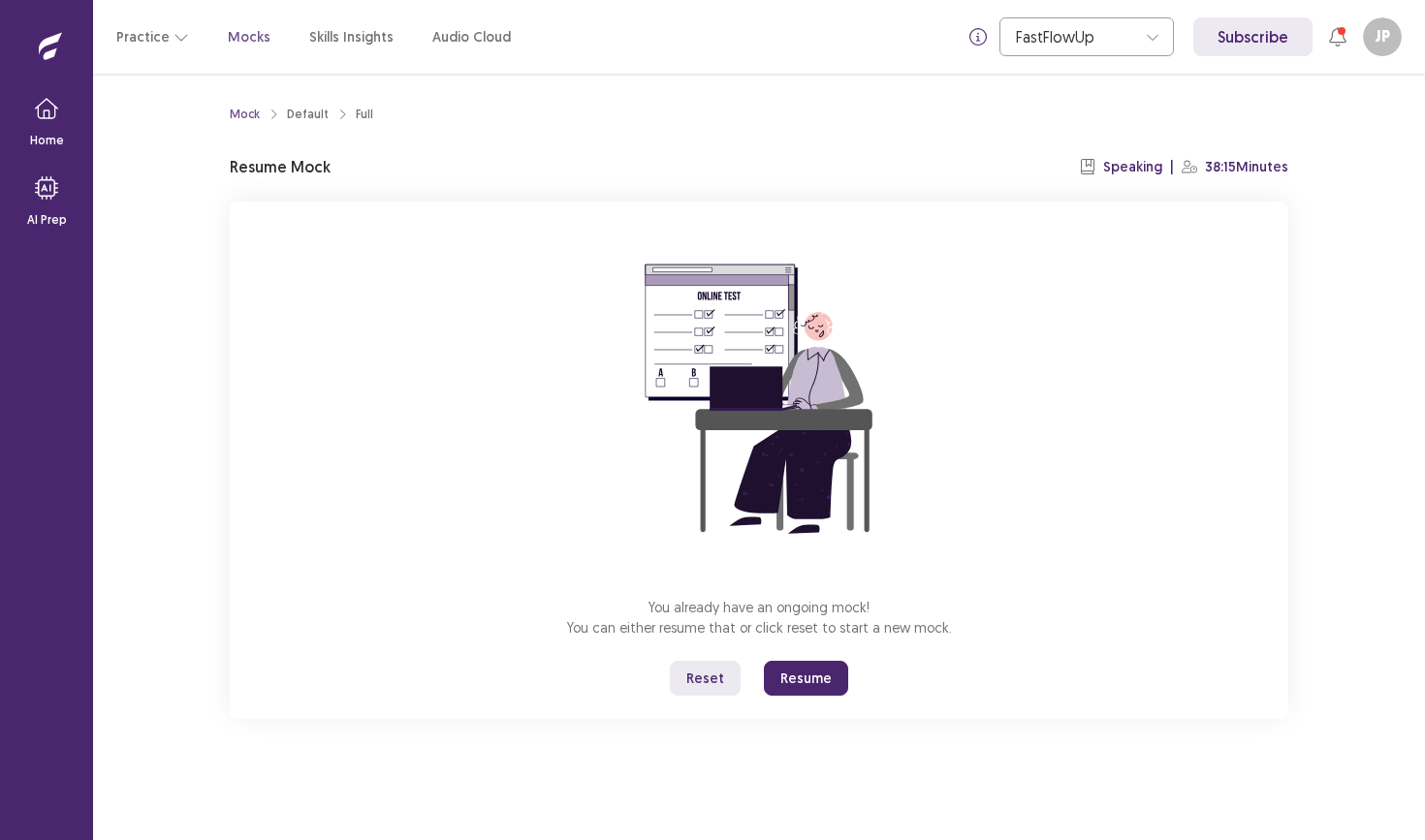 click on "Resume" at bounding box center (806, 678) 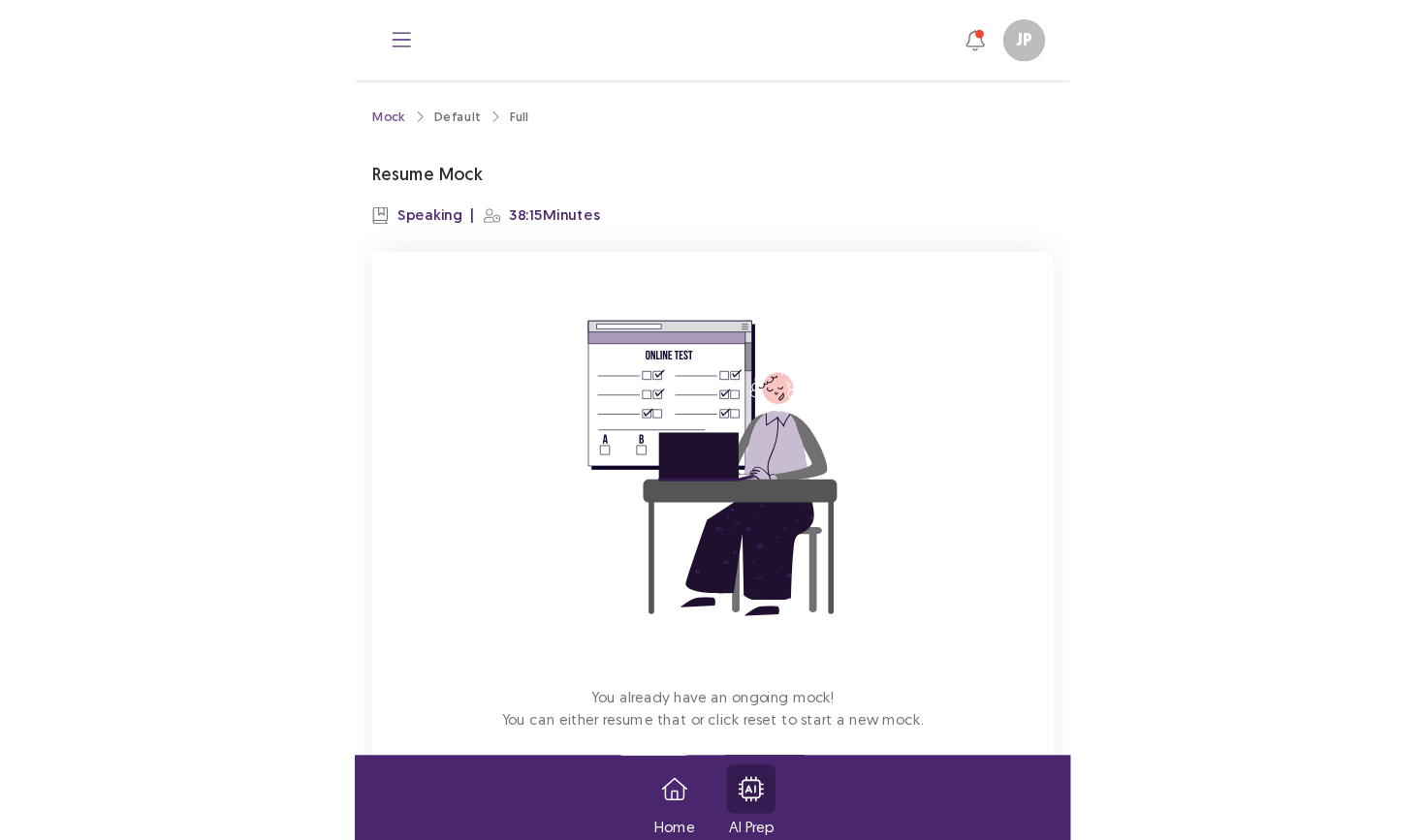 scroll, scrollTop: 0, scrollLeft: 0, axis: both 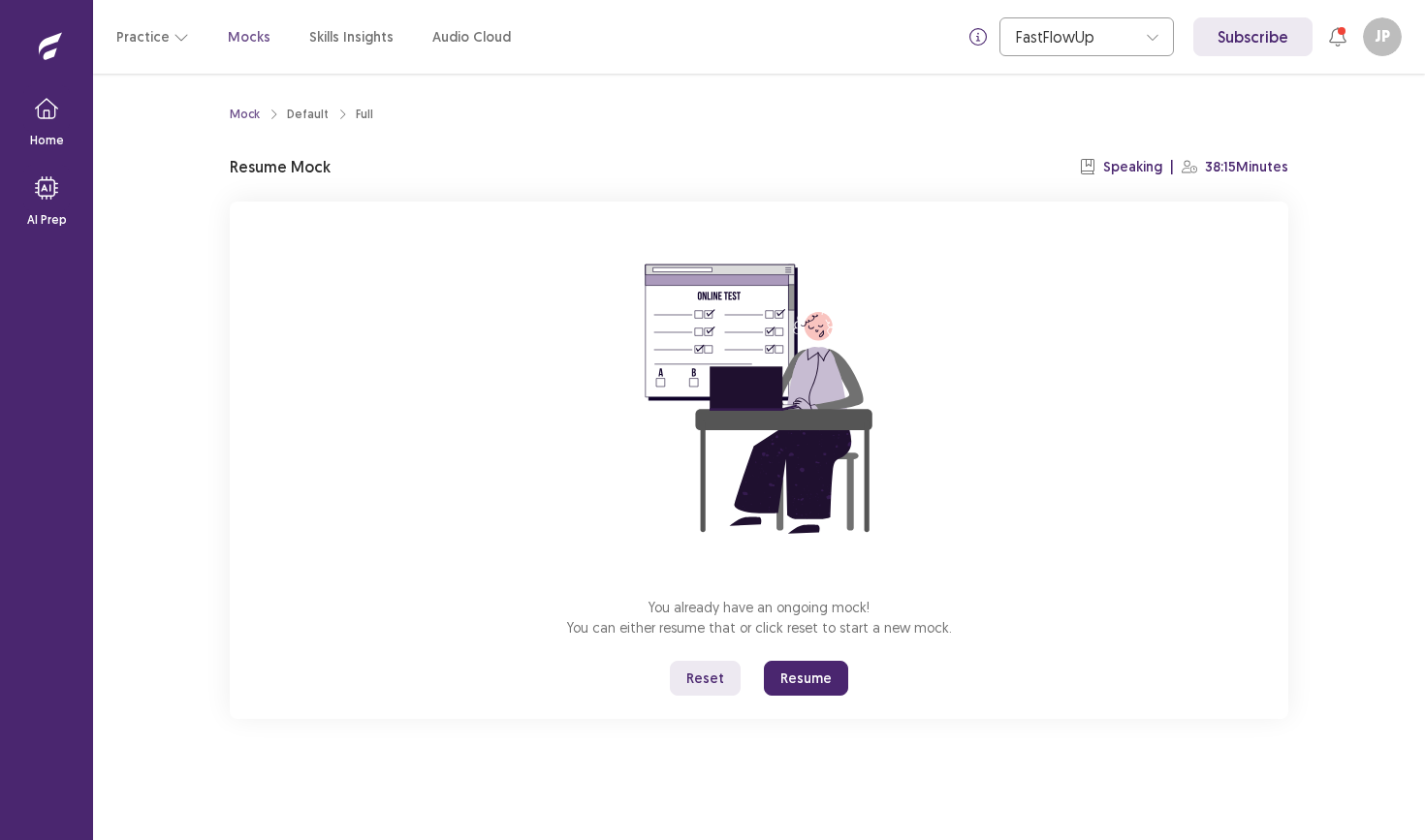 click on "Resume" at bounding box center [806, 678] 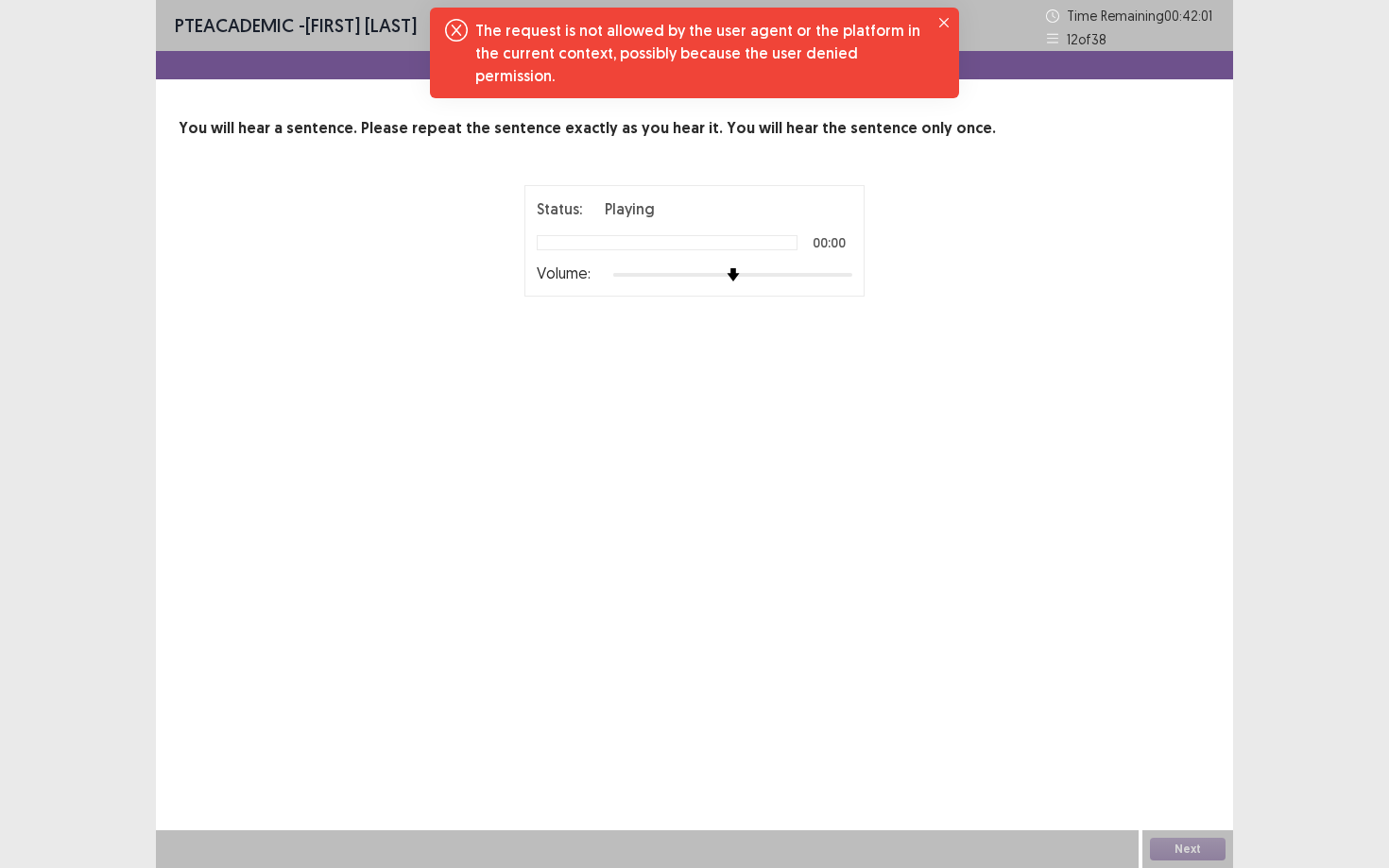 click on "The request is not allowed by the user agent or the platform in the current context, possibly because the user denied permission." at bounding box center [698, 53] 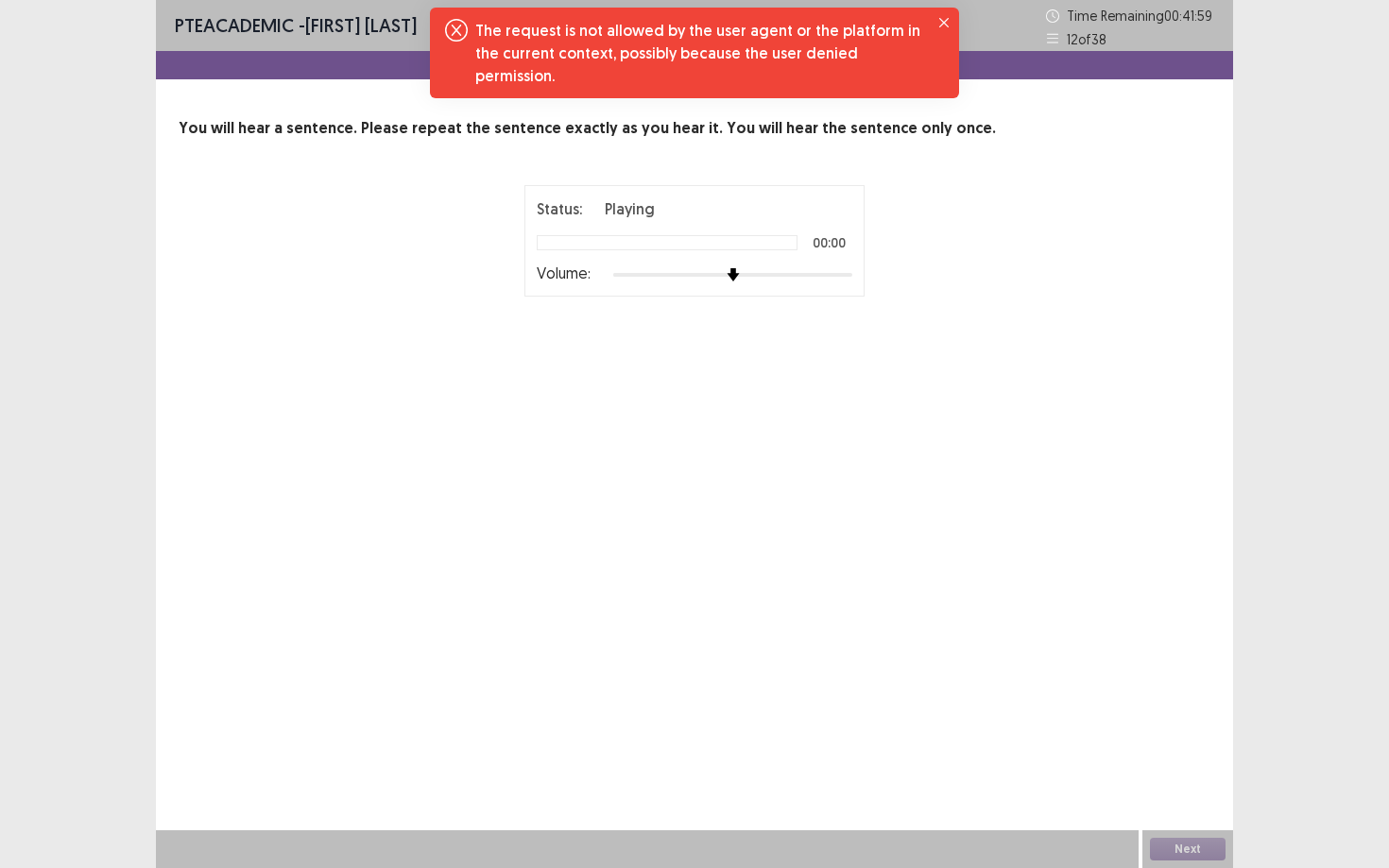 click 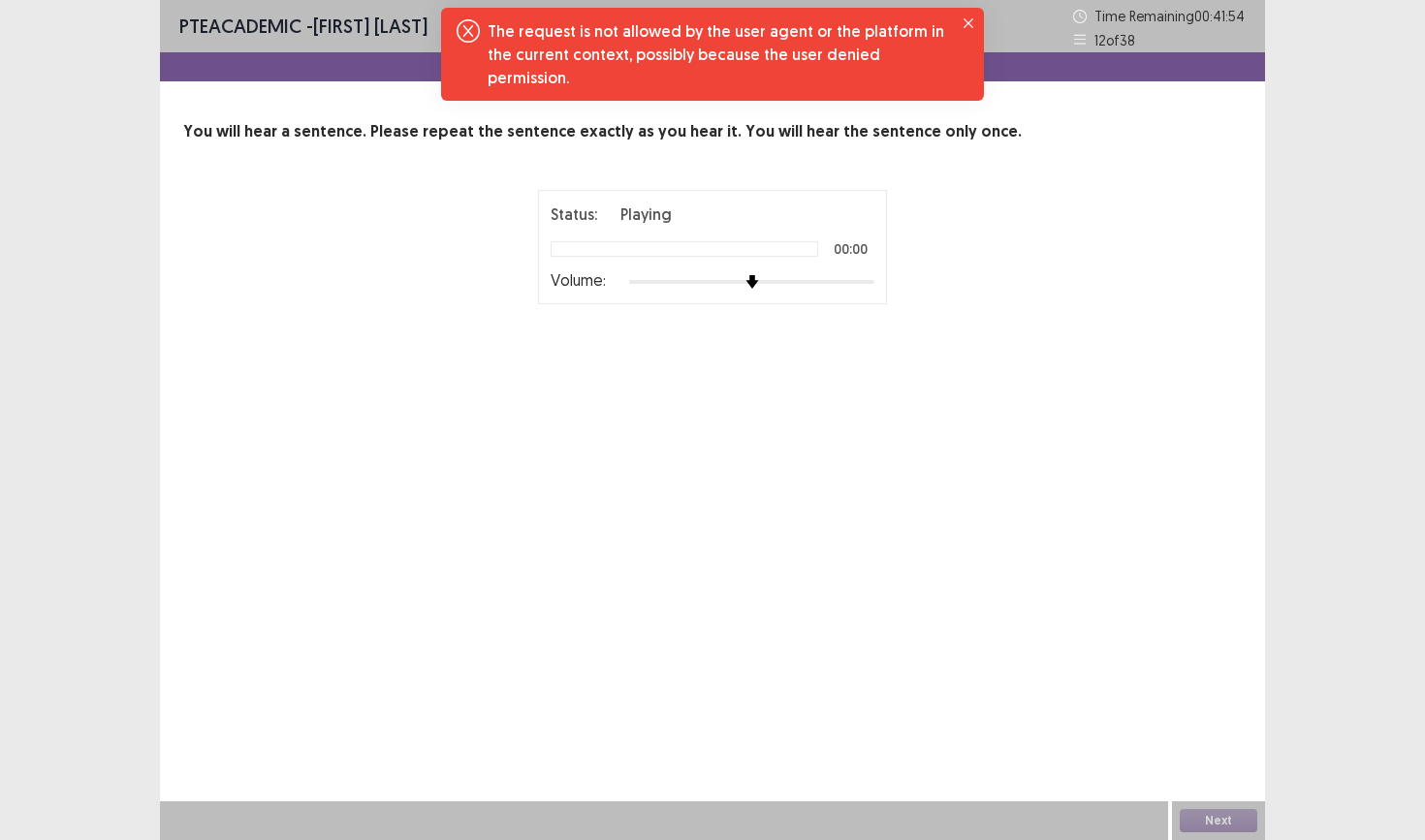 click on "12  of  38" at bounding box center [1159, 40] 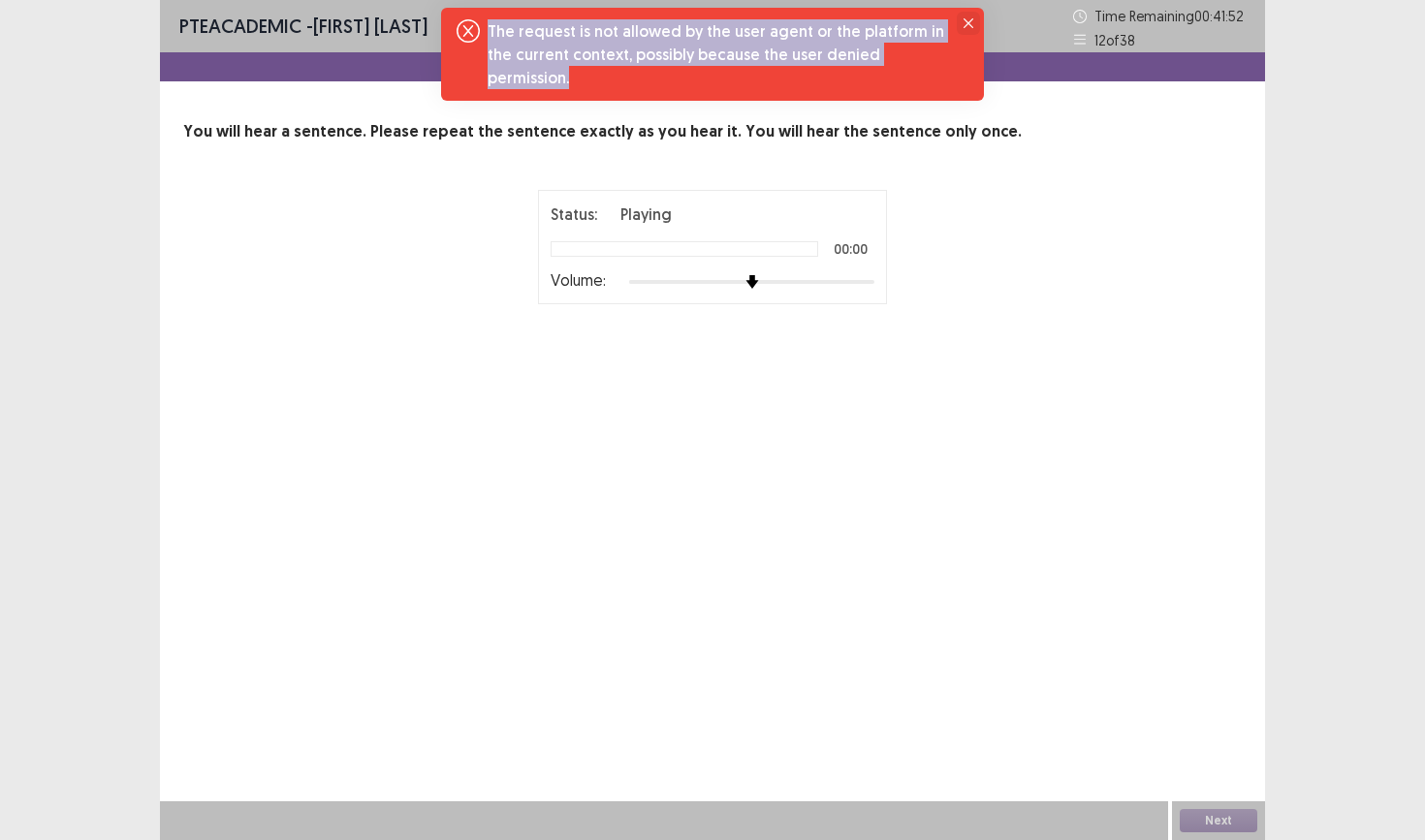 drag, startPoint x: 1087, startPoint y: 37, endPoint x: 970, endPoint y: 30, distance: 117.209215 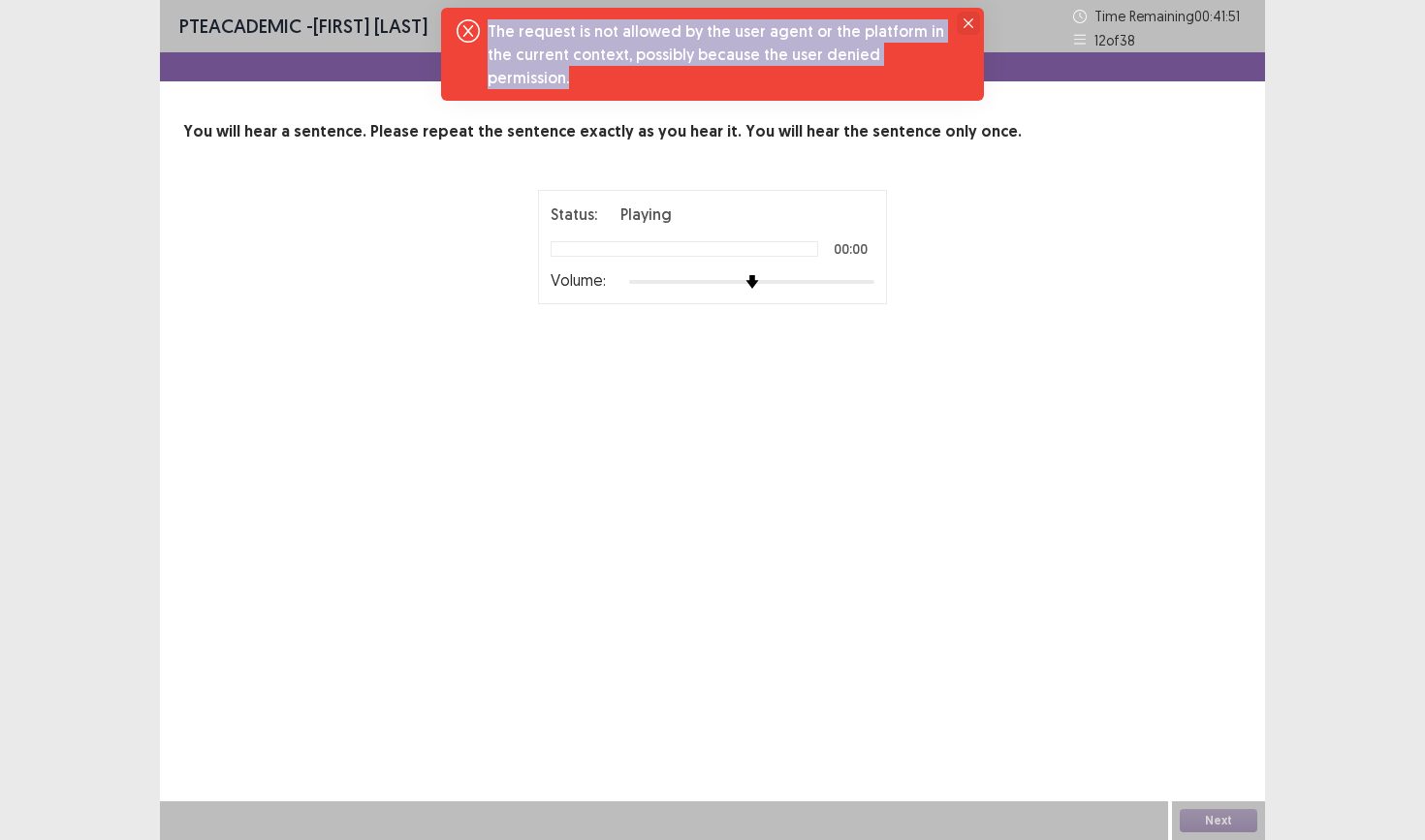 click at bounding box center [968, 23] 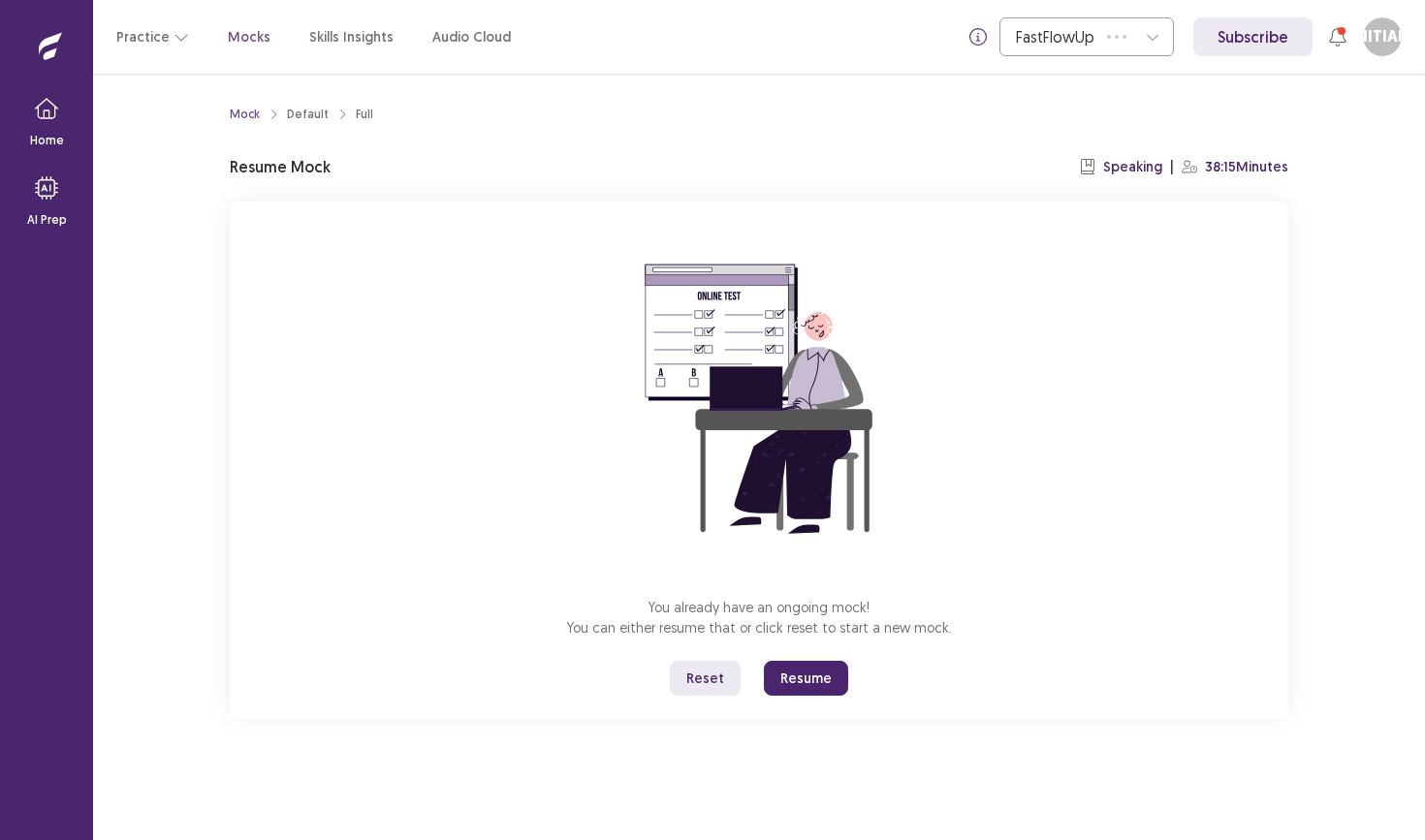 scroll, scrollTop: 0, scrollLeft: 0, axis: both 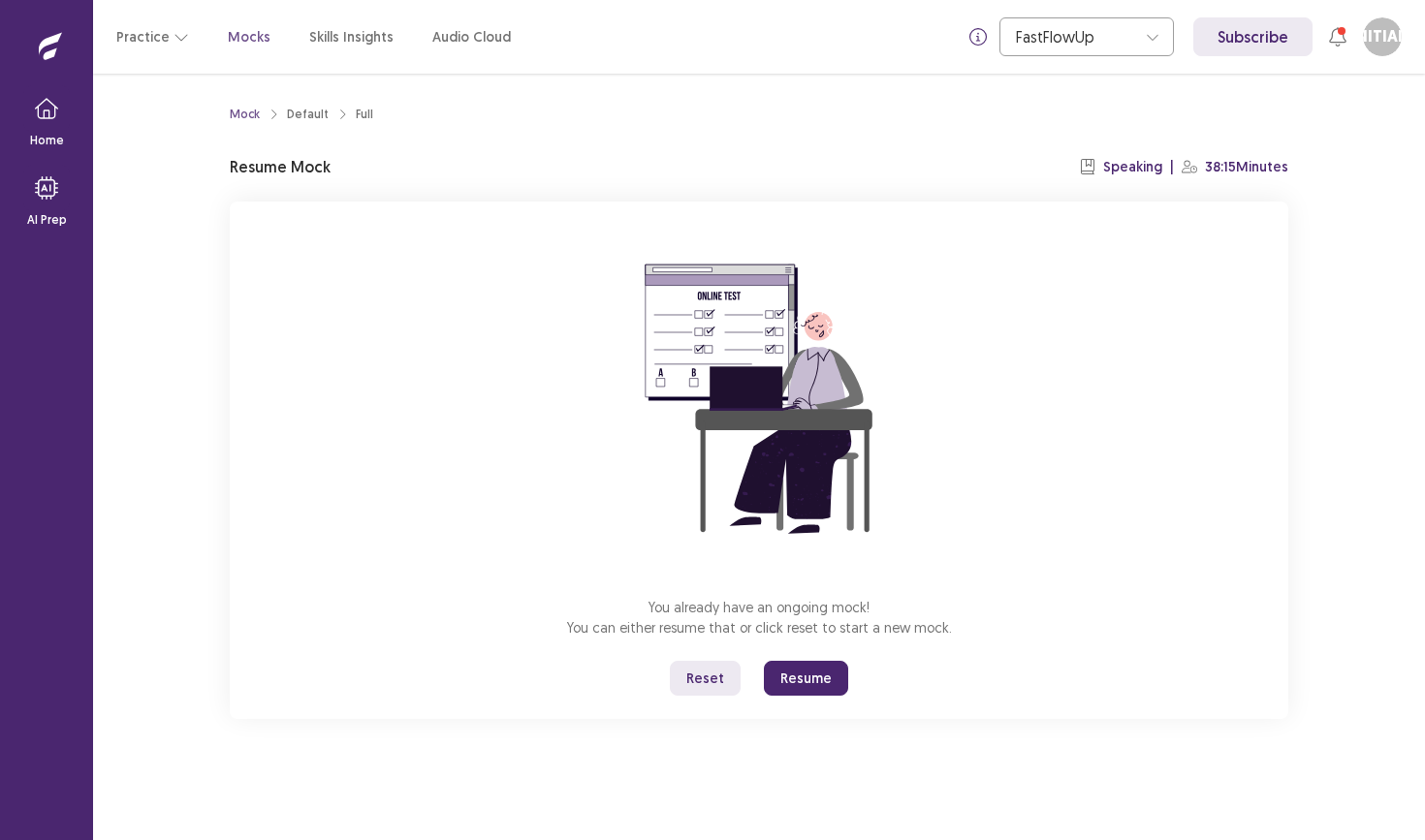 click on "Resume" at bounding box center [806, 678] 